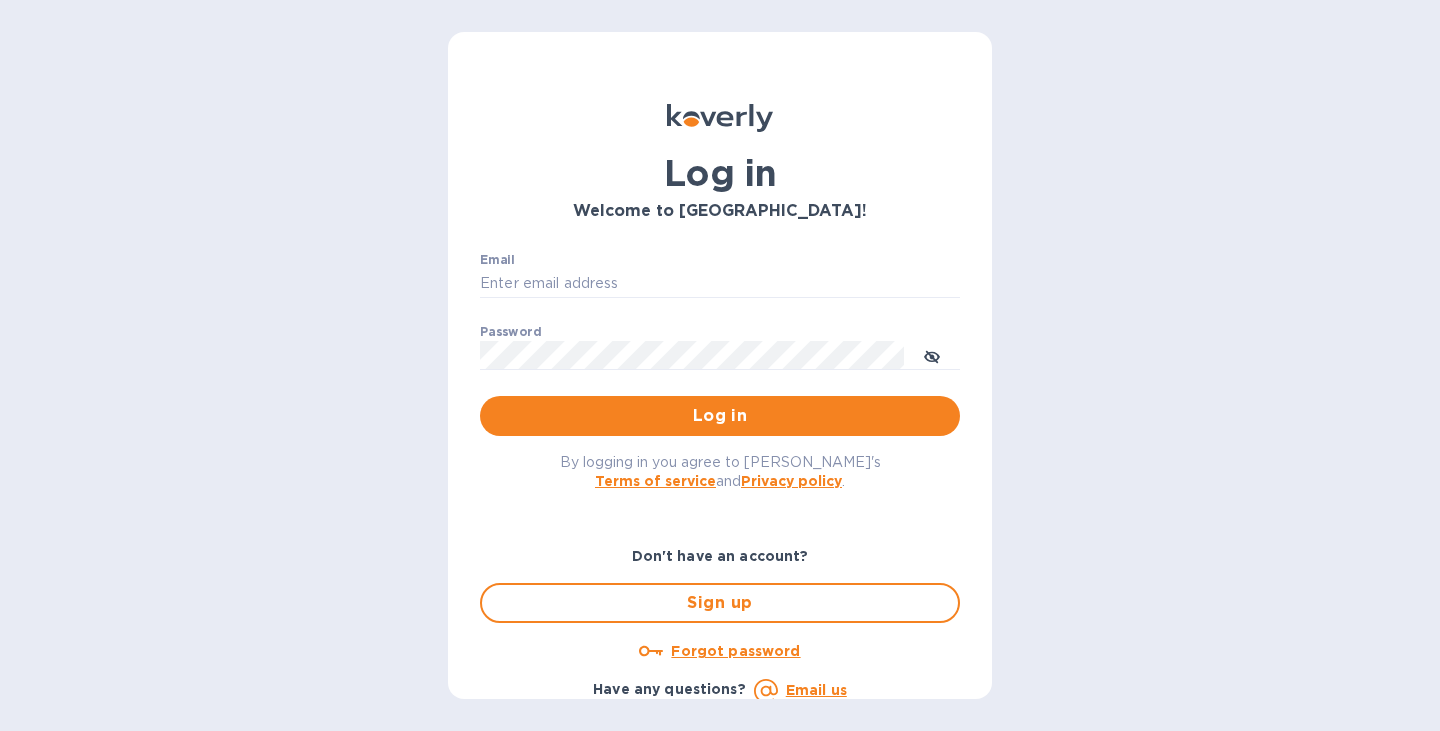 scroll, scrollTop: 0, scrollLeft: 0, axis: both 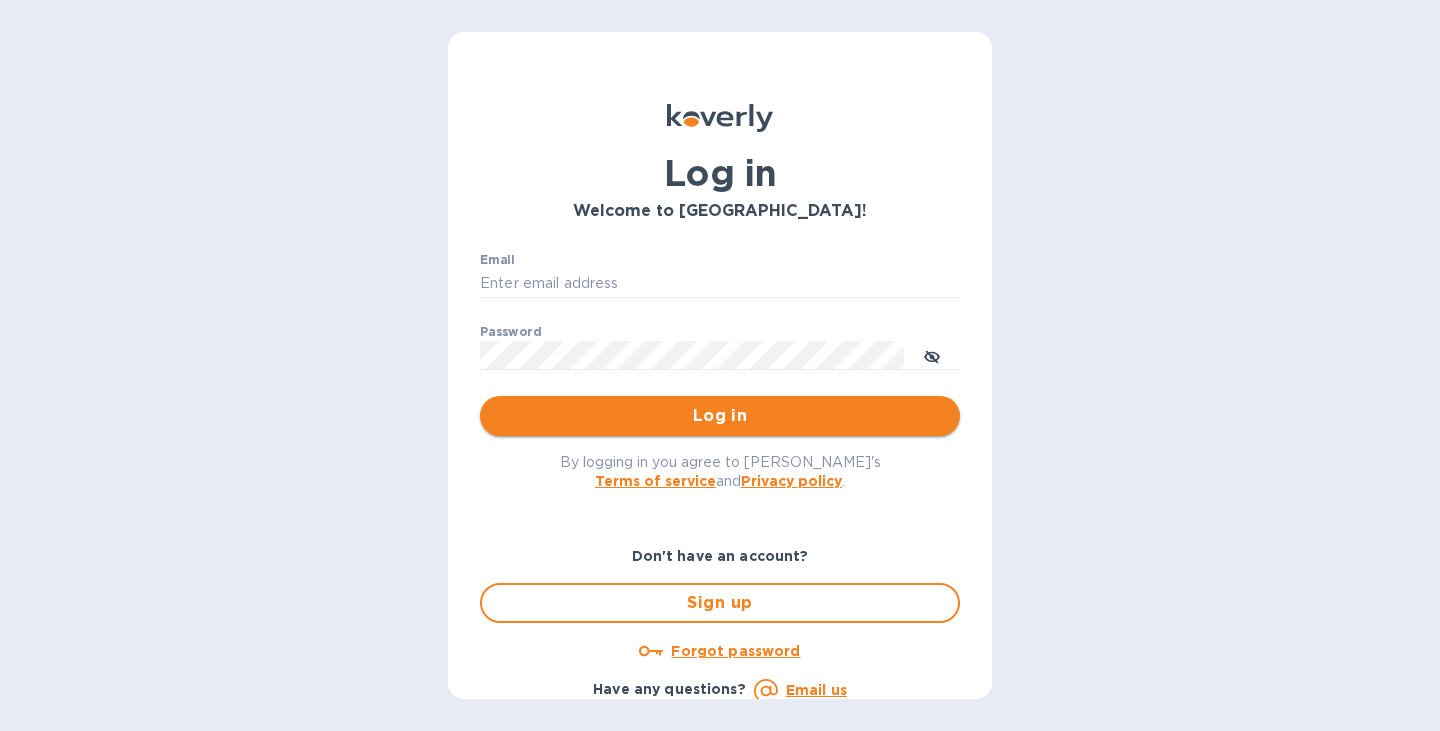 type on "[PERSON_NAME][EMAIL_ADDRESS][DOMAIN_NAME]" 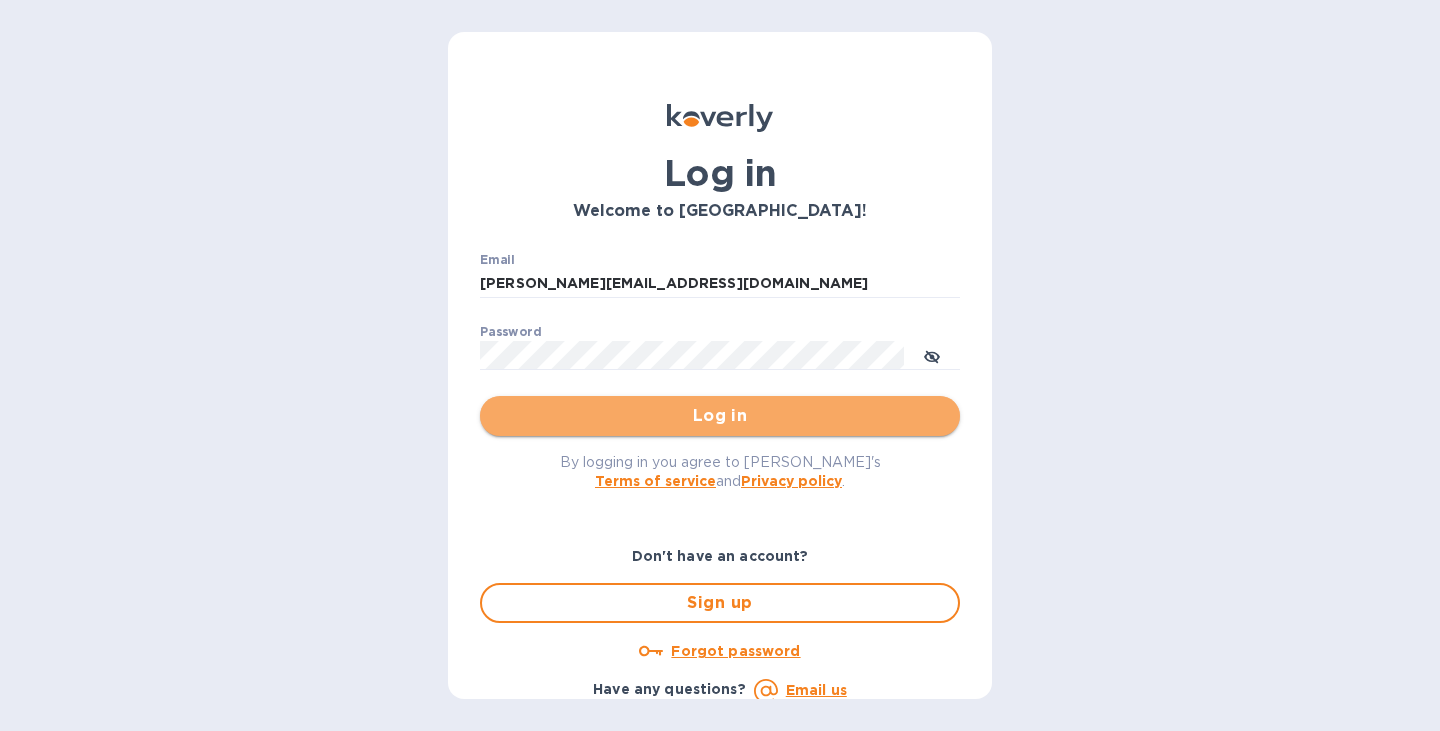 click on "Log in" at bounding box center (720, 416) 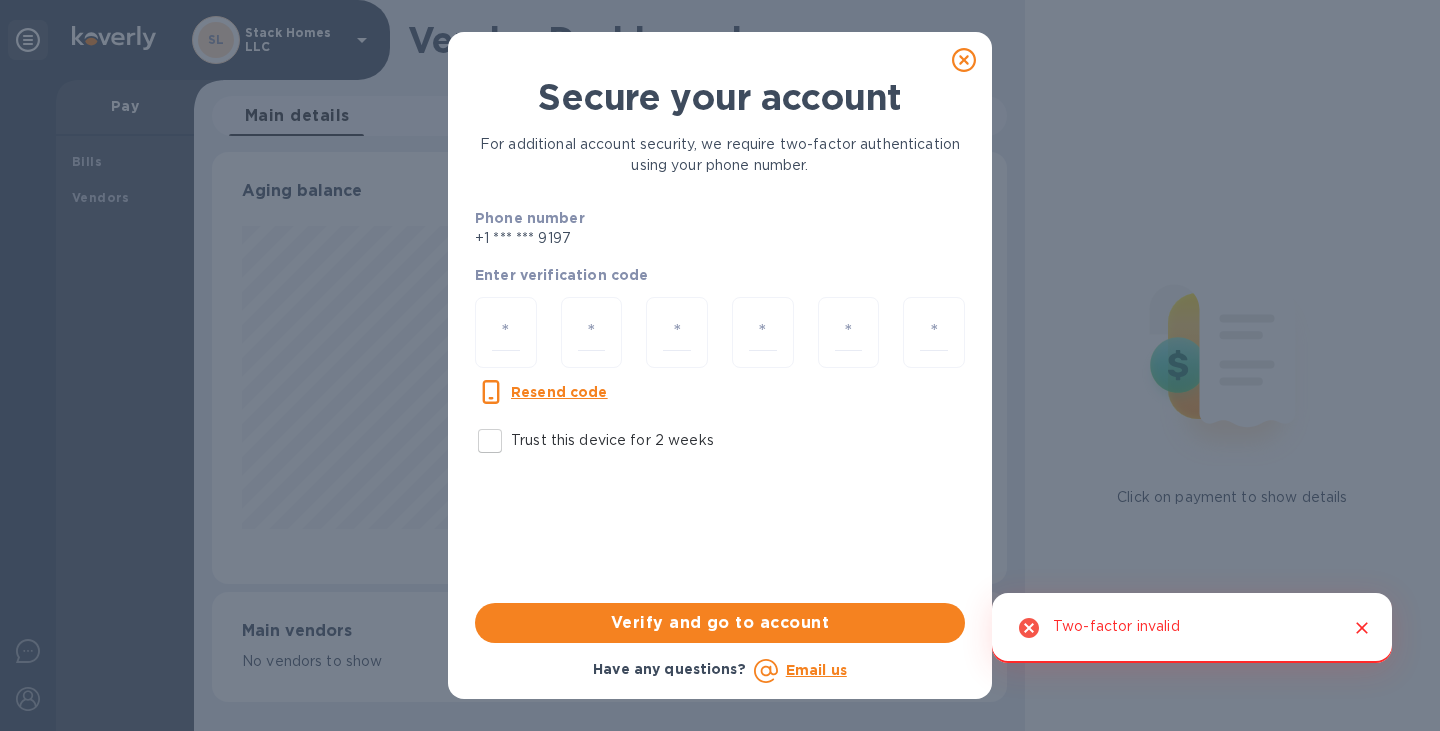 scroll, scrollTop: 999568, scrollLeft: 999205, axis: both 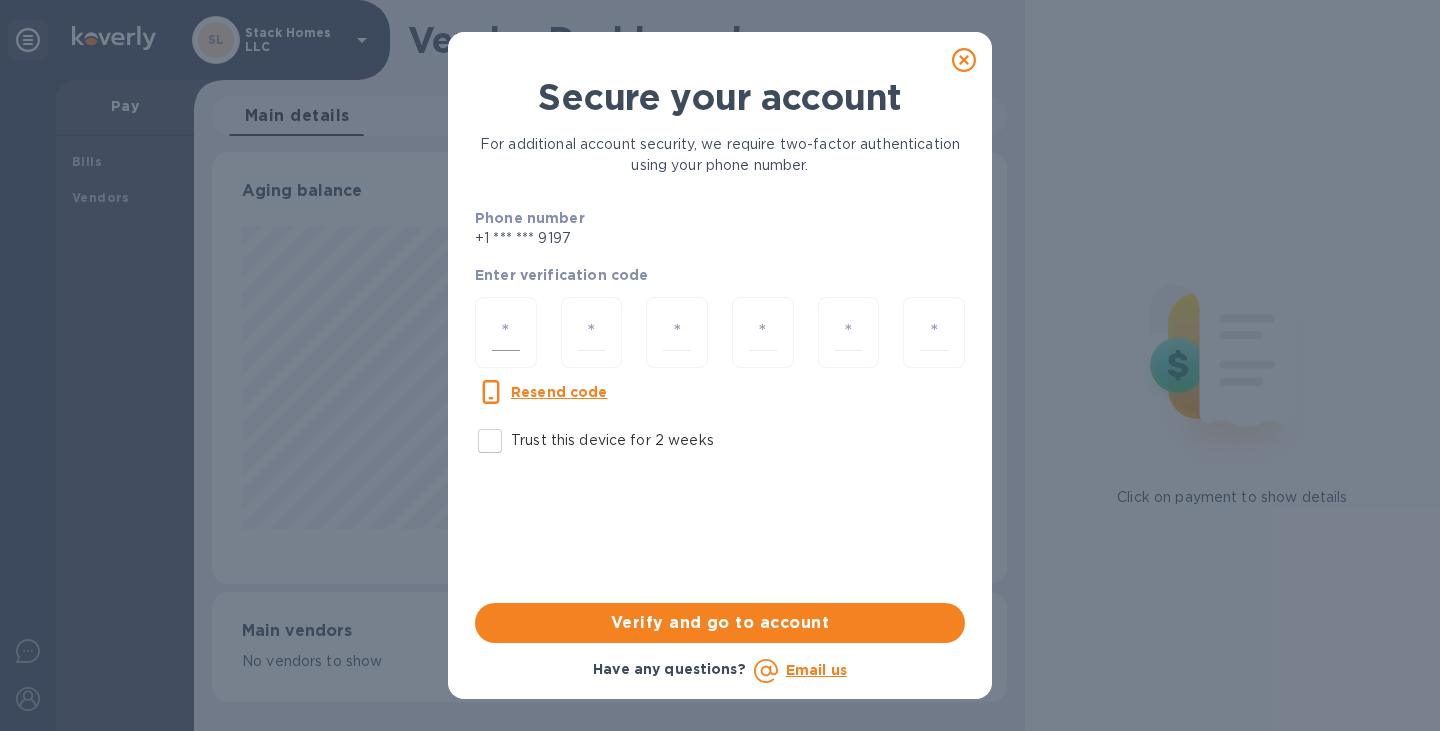 click at bounding box center [506, 332] 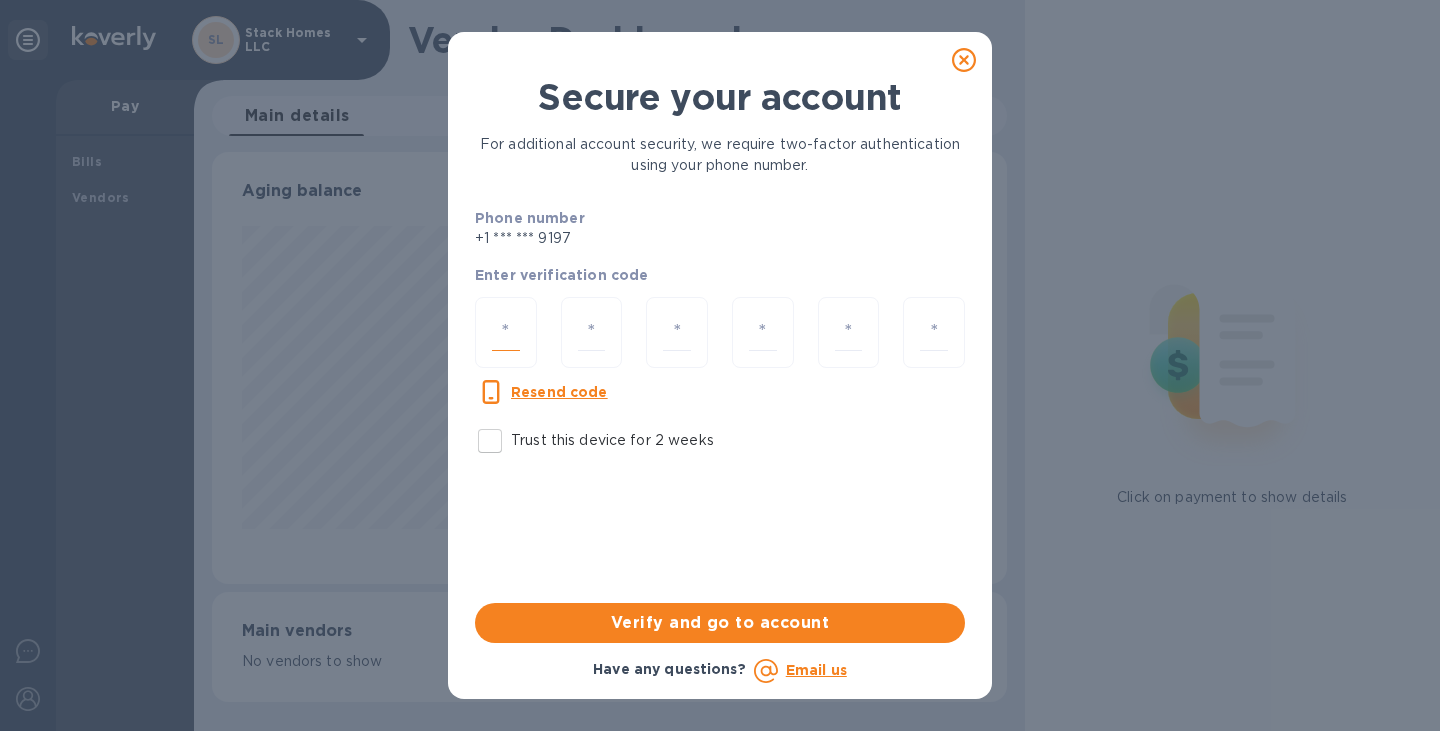 type on "4" 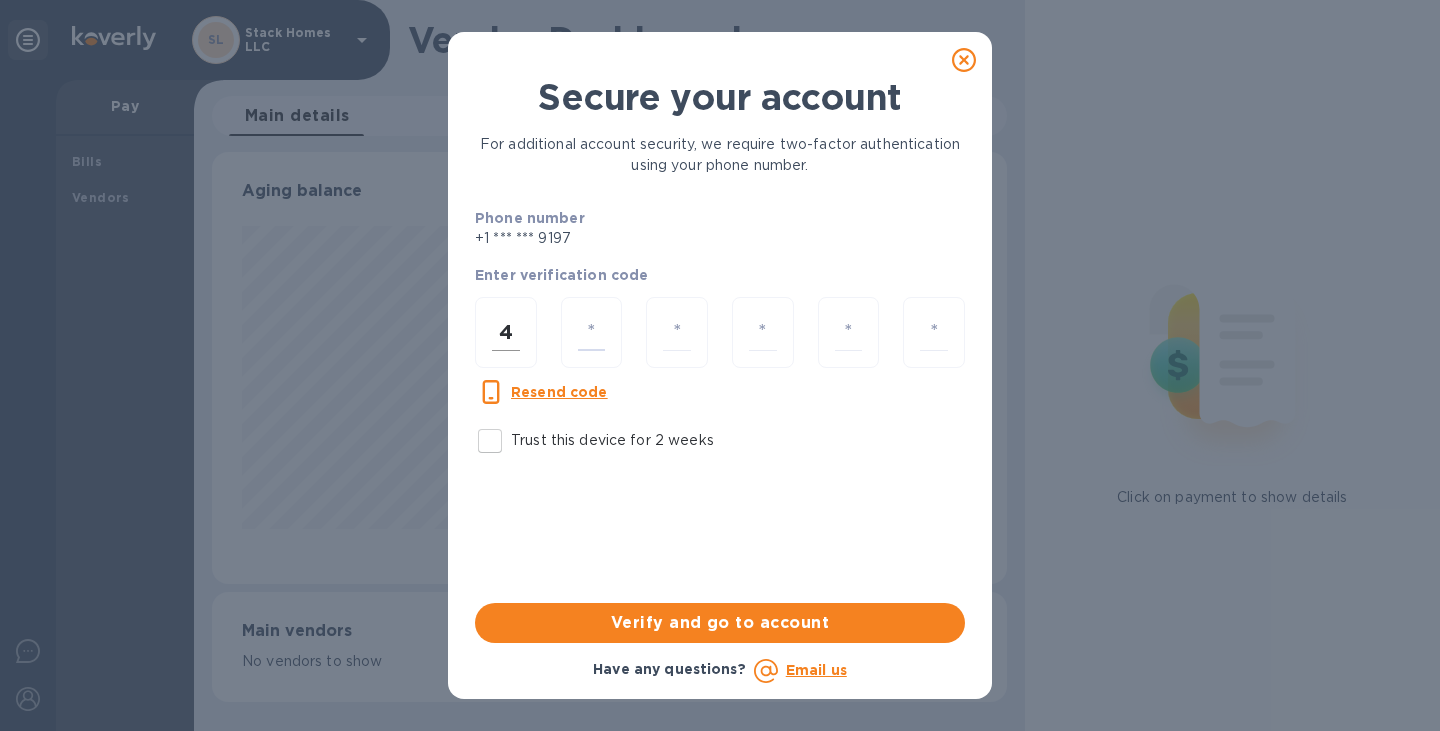 type on "3" 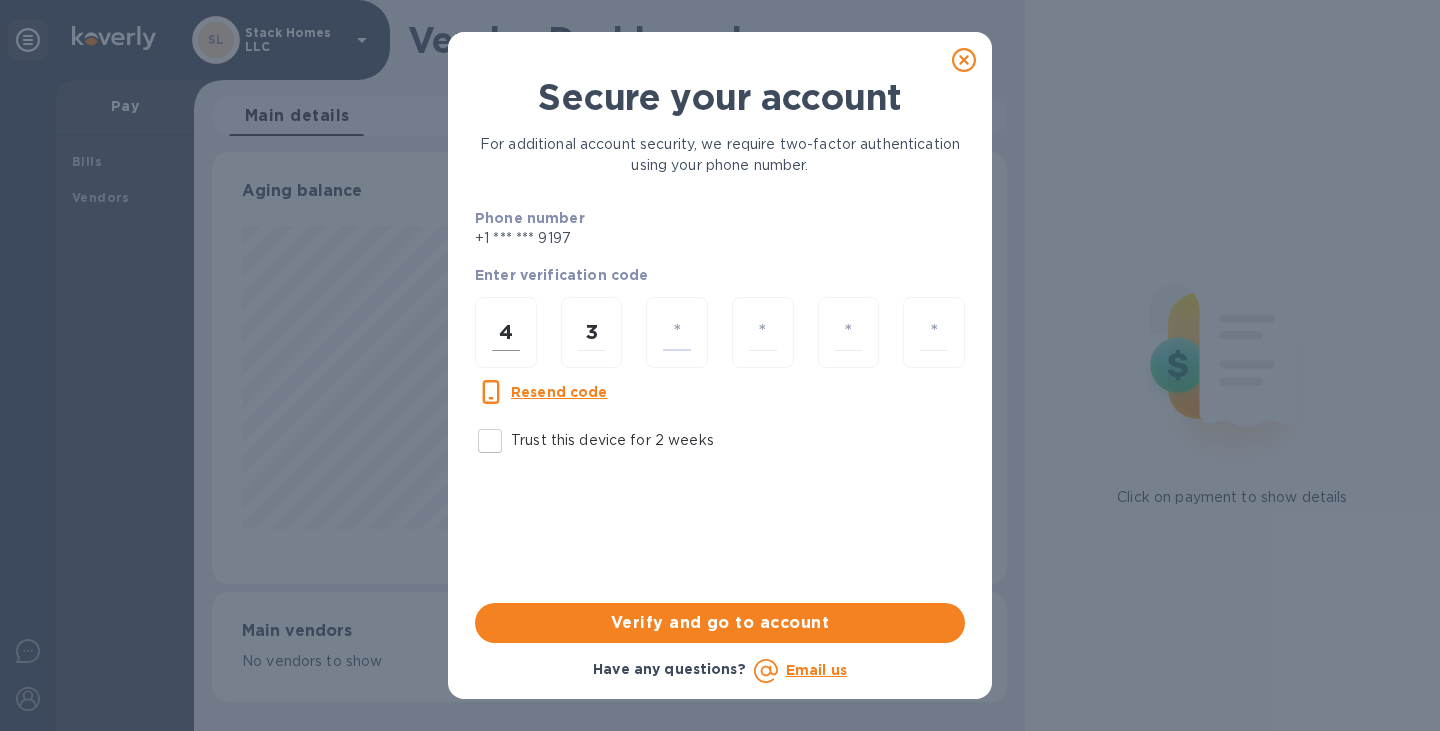 type on "6" 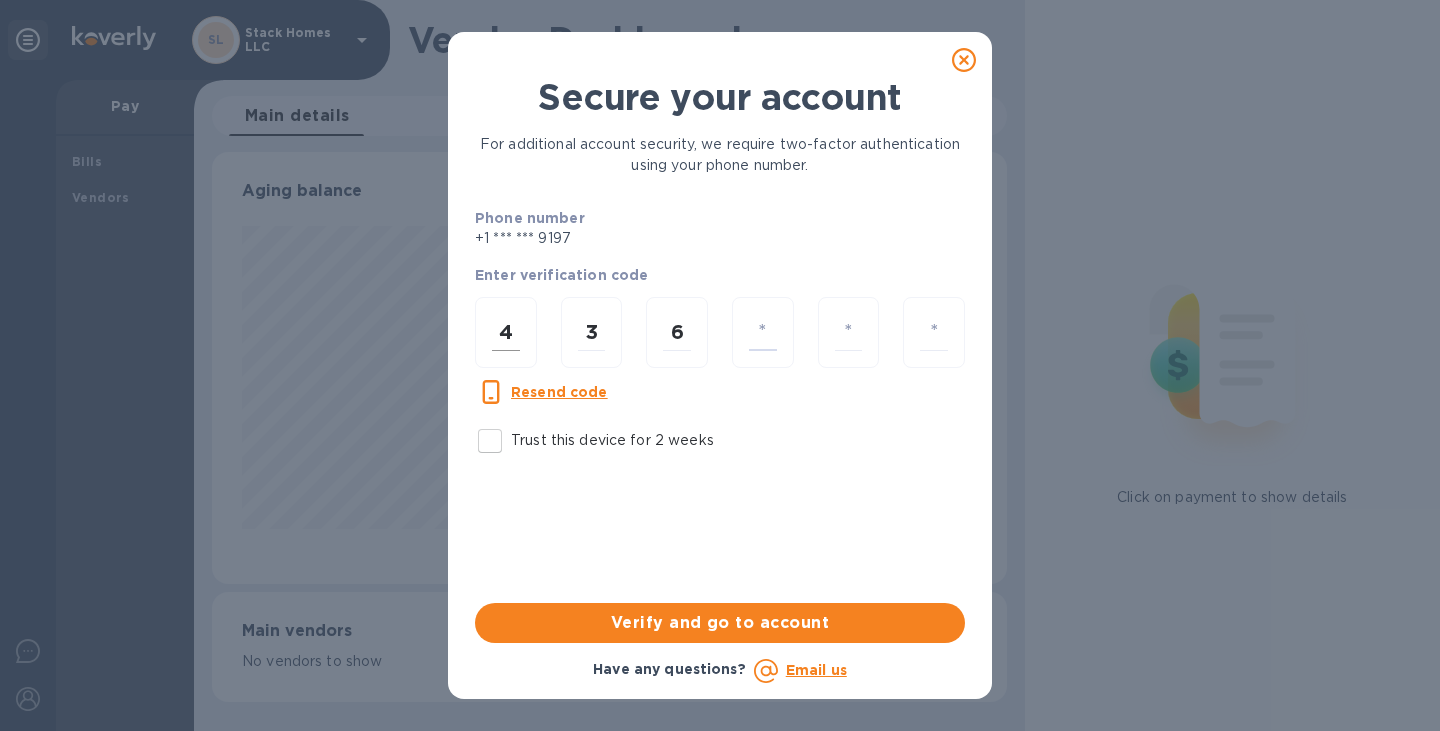 type on "4" 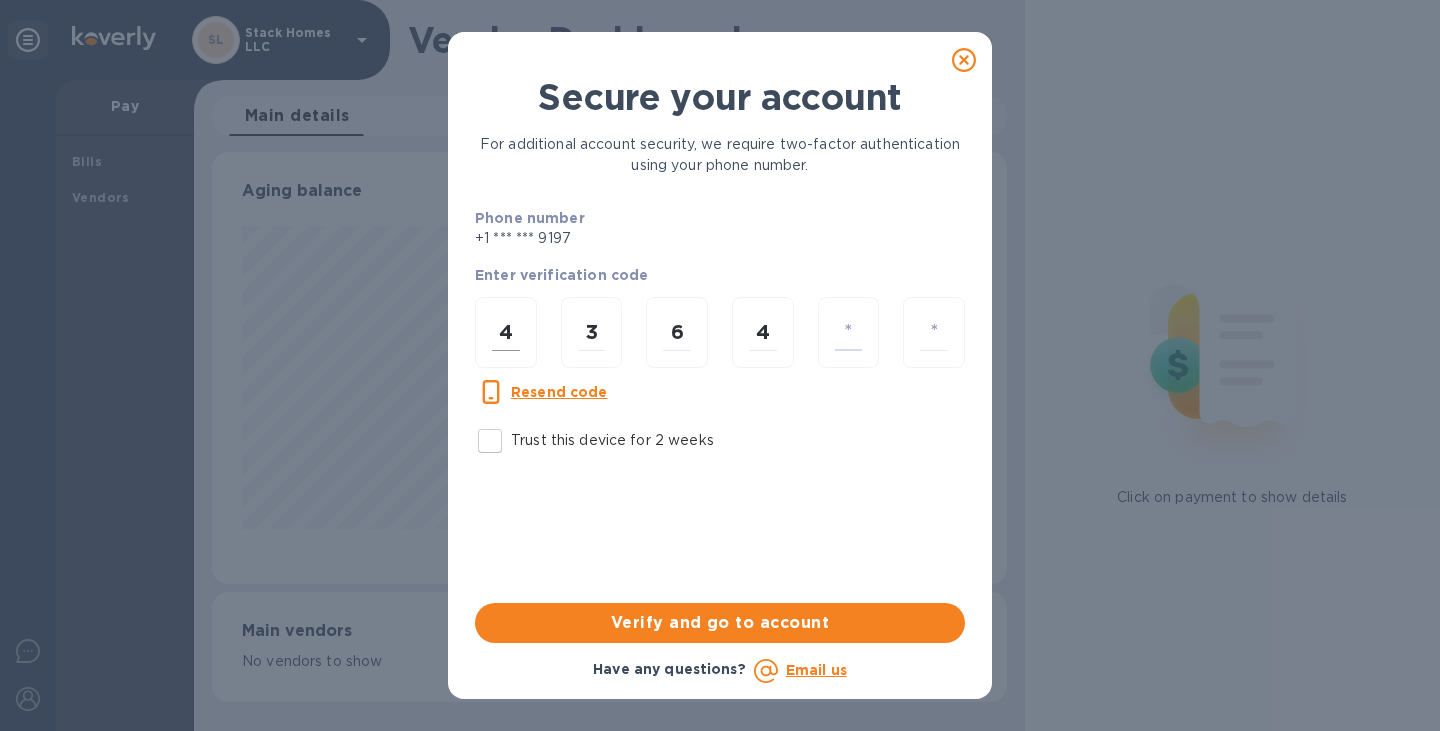 type on "7" 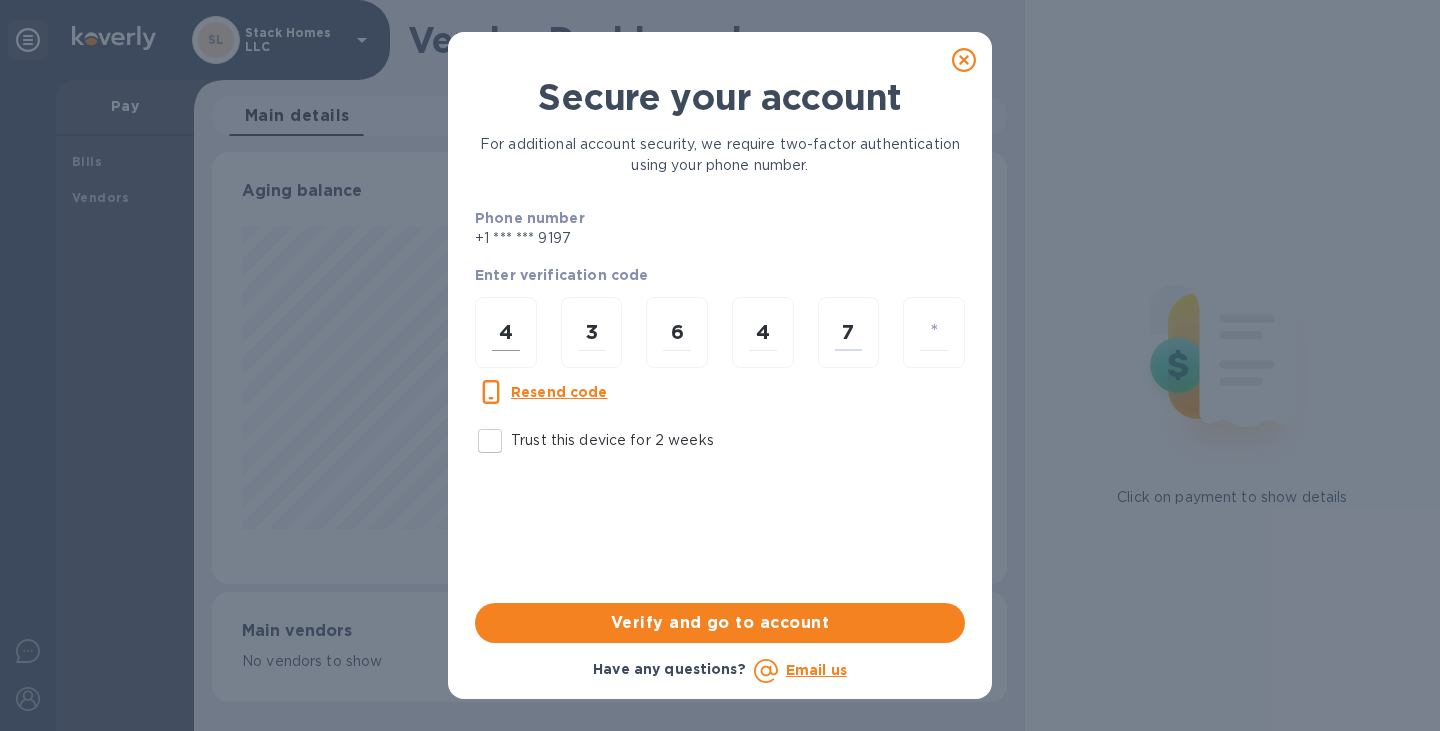 type on "7" 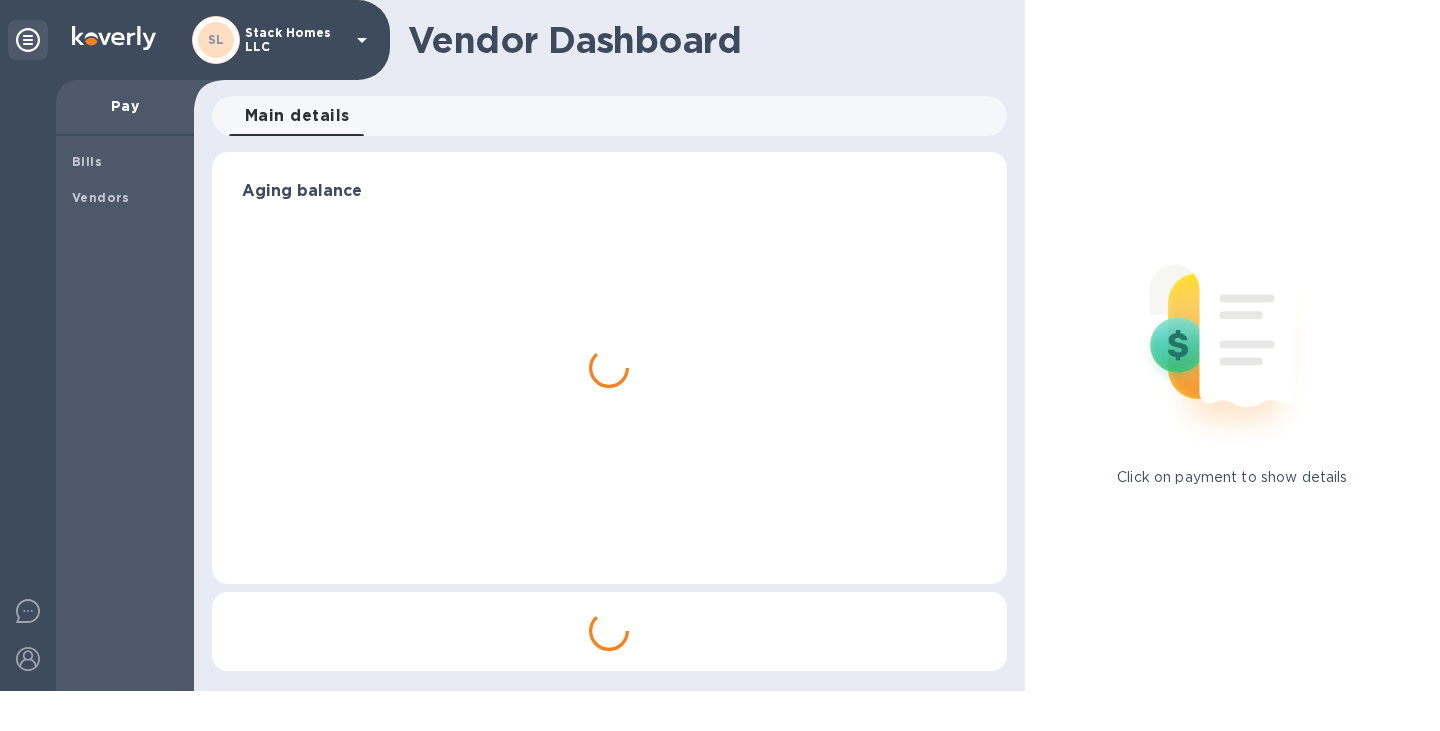 scroll, scrollTop: 0, scrollLeft: 0, axis: both 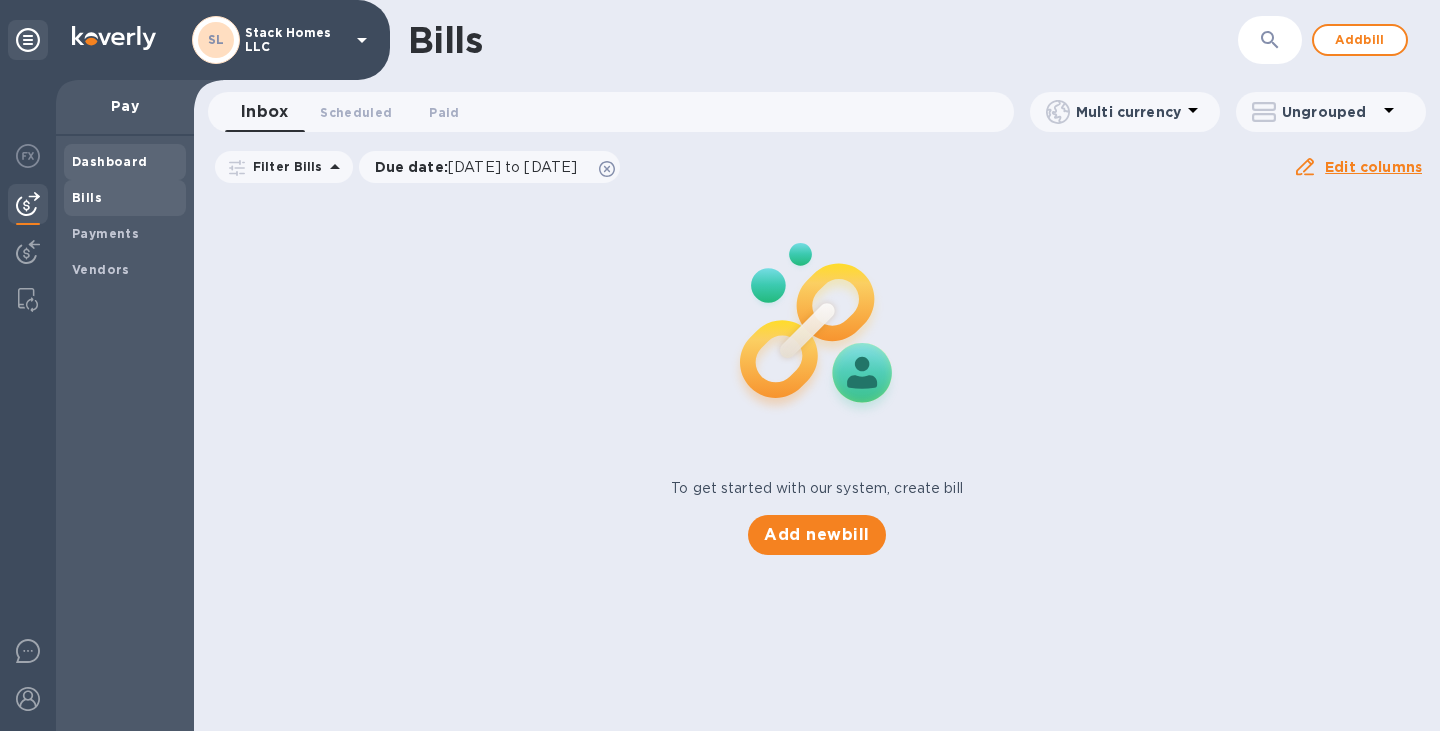click on "Dashboard" at bounding box center (110, 161) 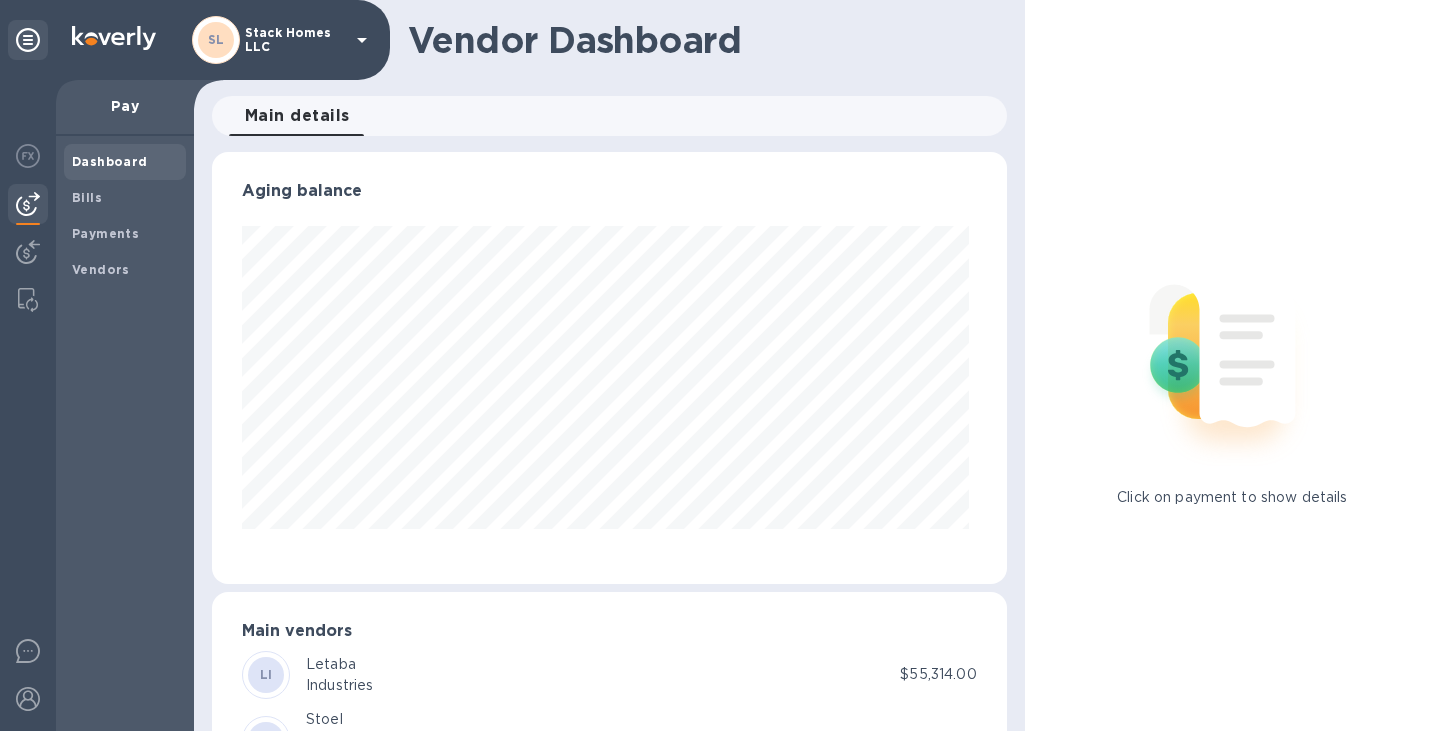 scroll, scrollTop: 999568, scrollLeft: 999213, axis: both 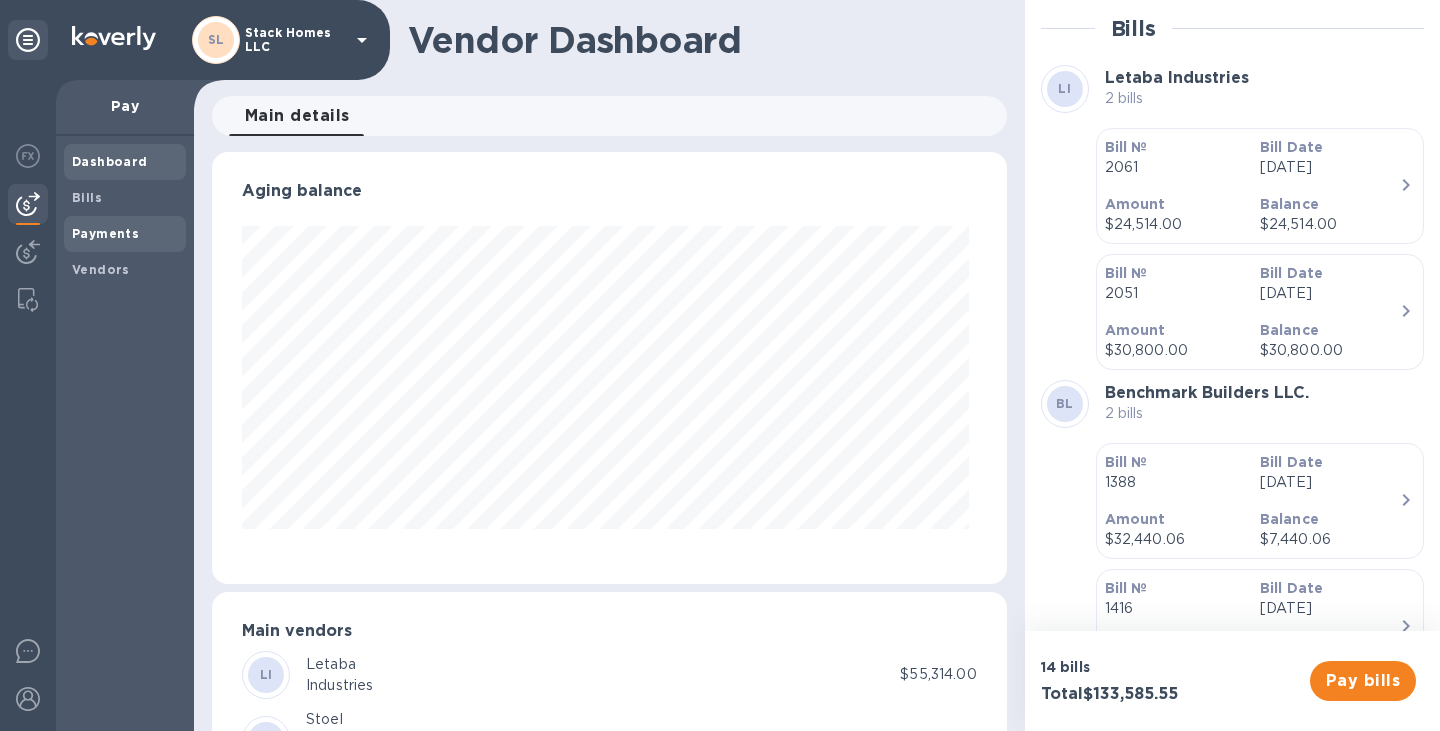 click on "Payments" at bounding box center [105, 233] 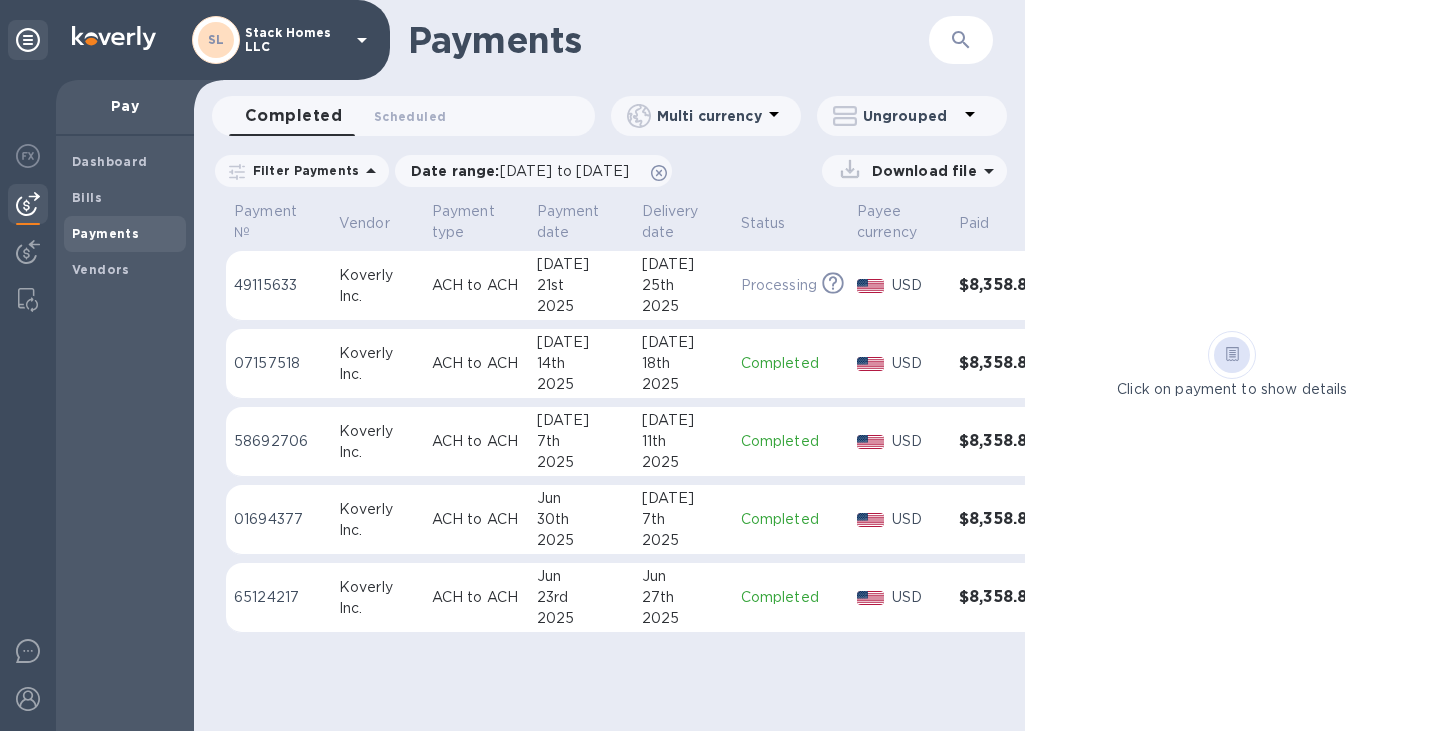 click on "Status" at bounding box center [791, 224] 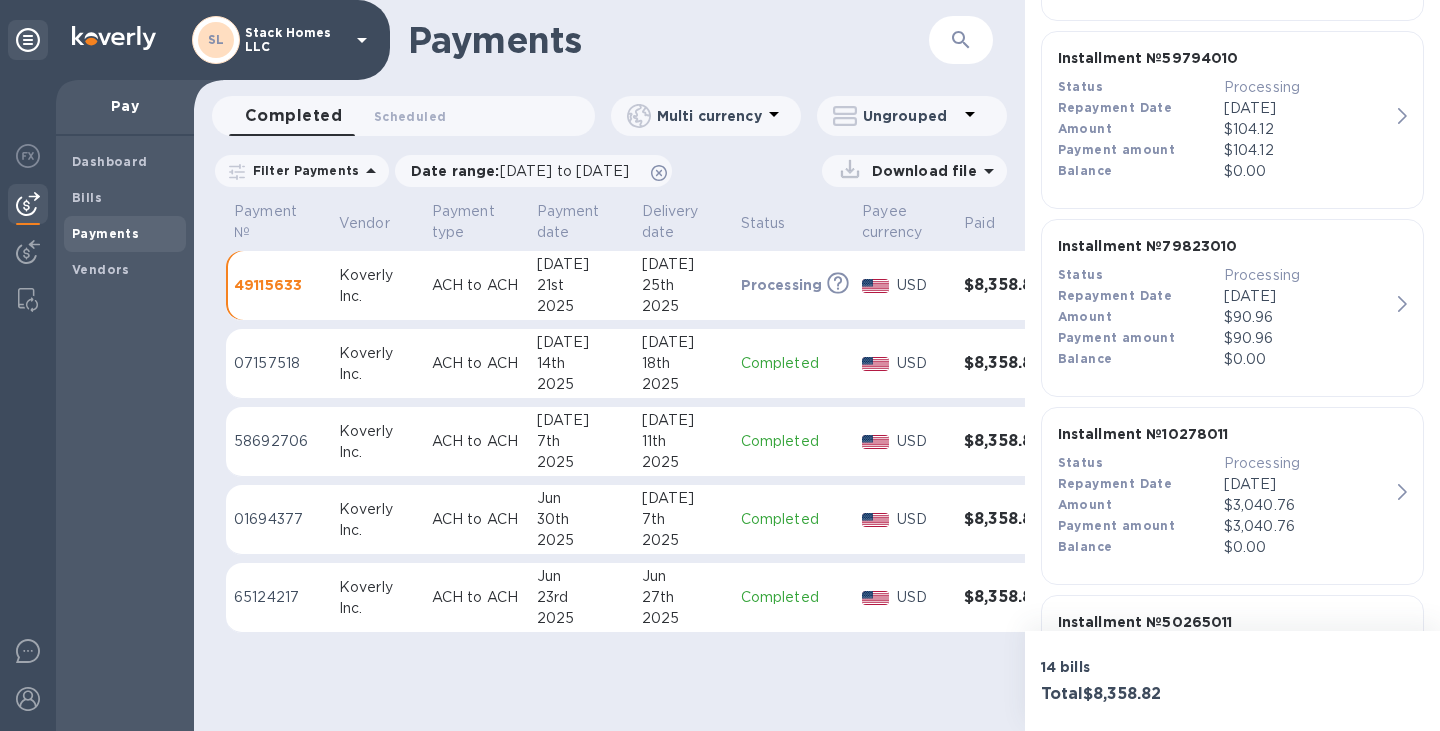 scroll, scrollTop: 2559, scrollLeft: 0, axis: vertical 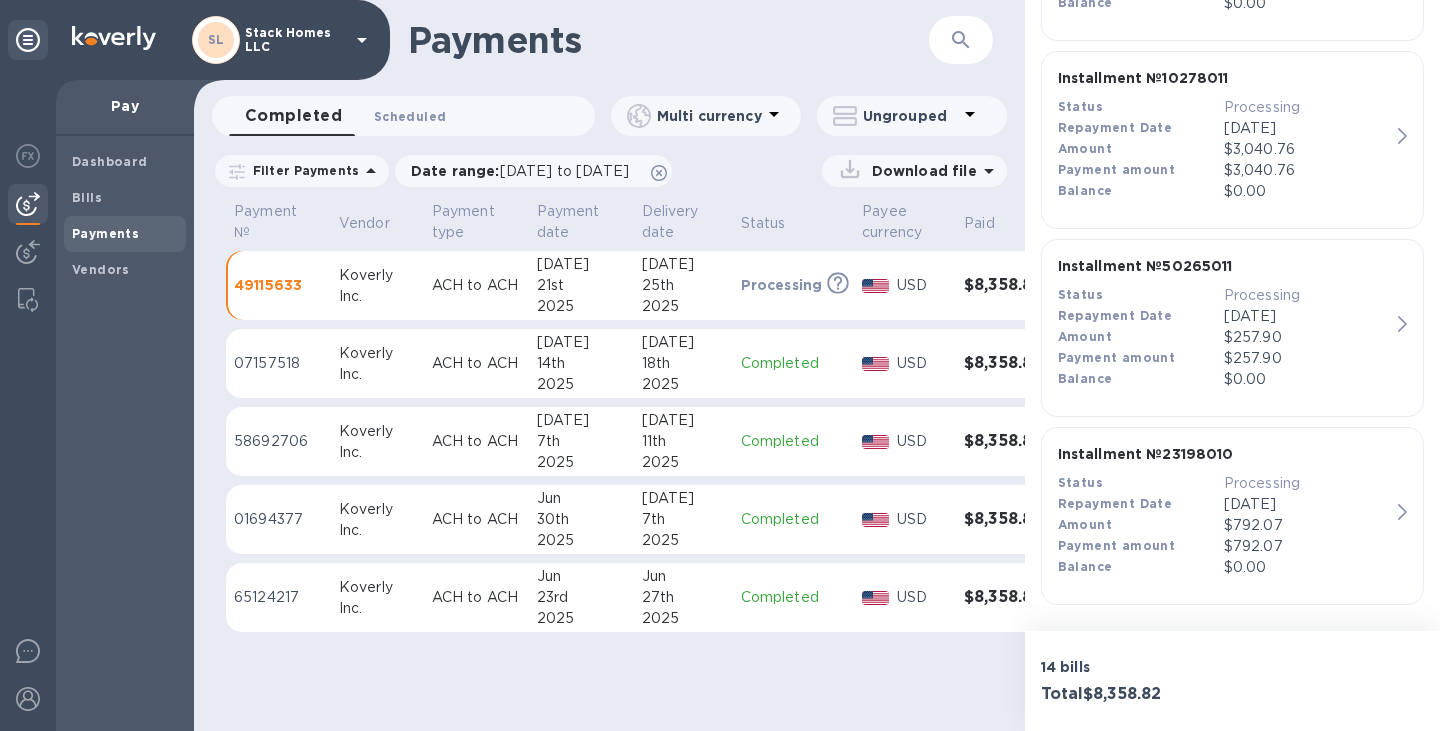 click on "Scheduled 0" at bounding box center (410, 116) 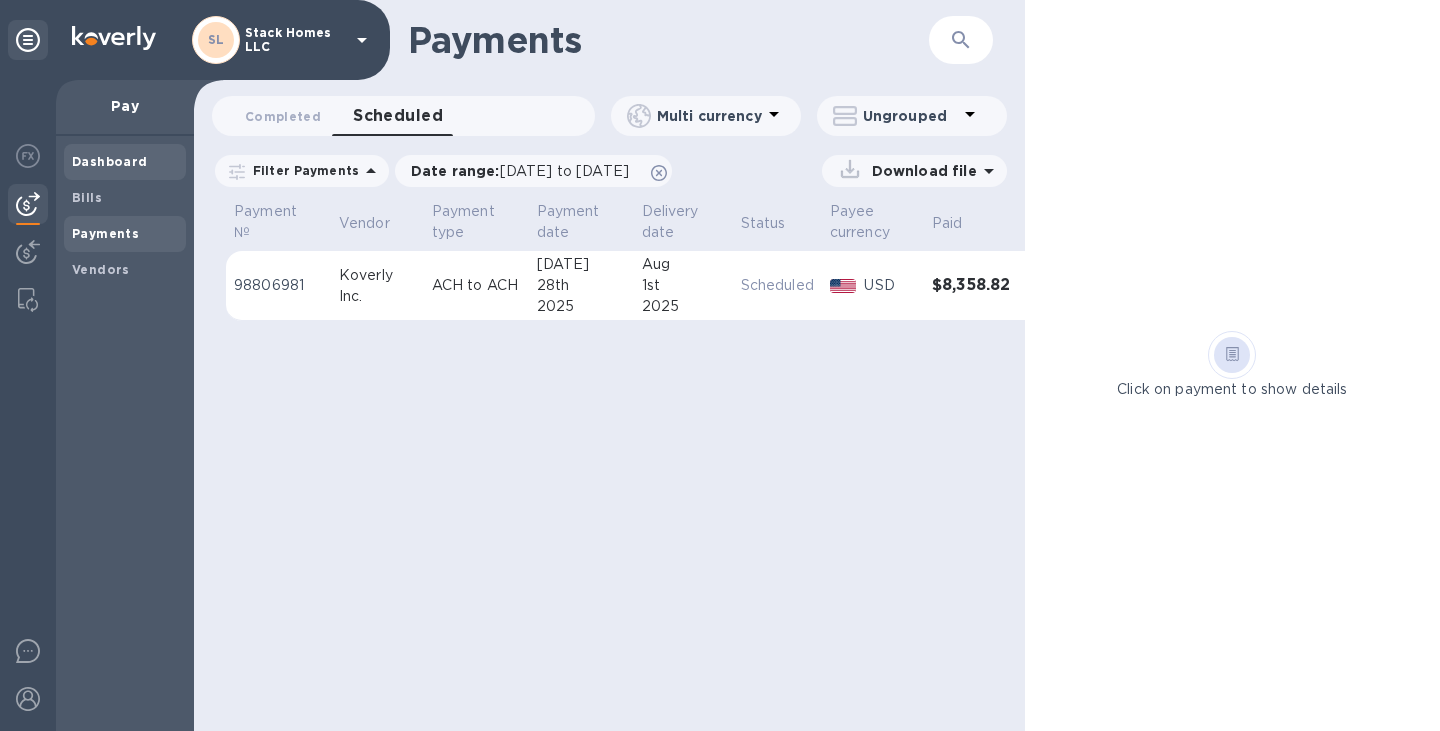 click on "Dashboard" at bounding box center [110, 161] 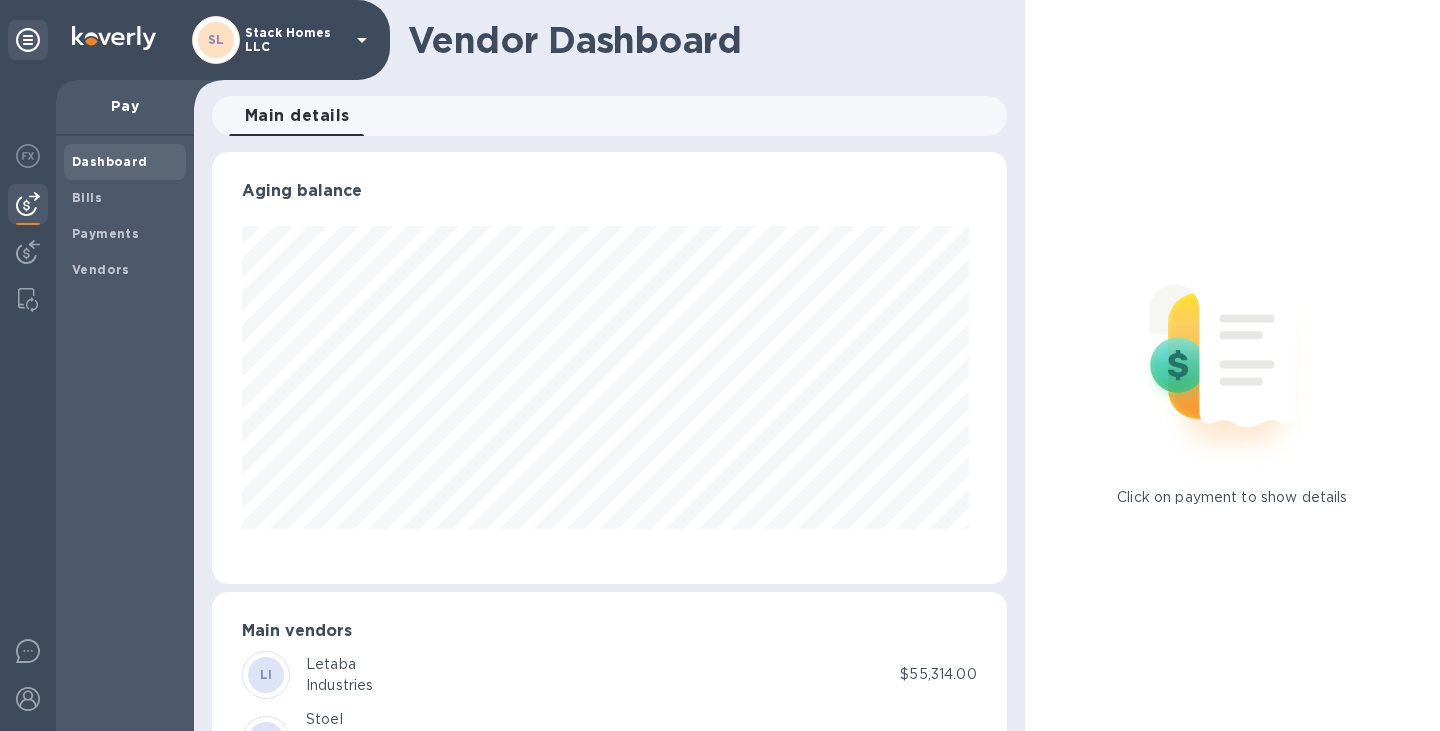 scroll, scrollTop: 999568, scrollLeft: 999213, axis: both 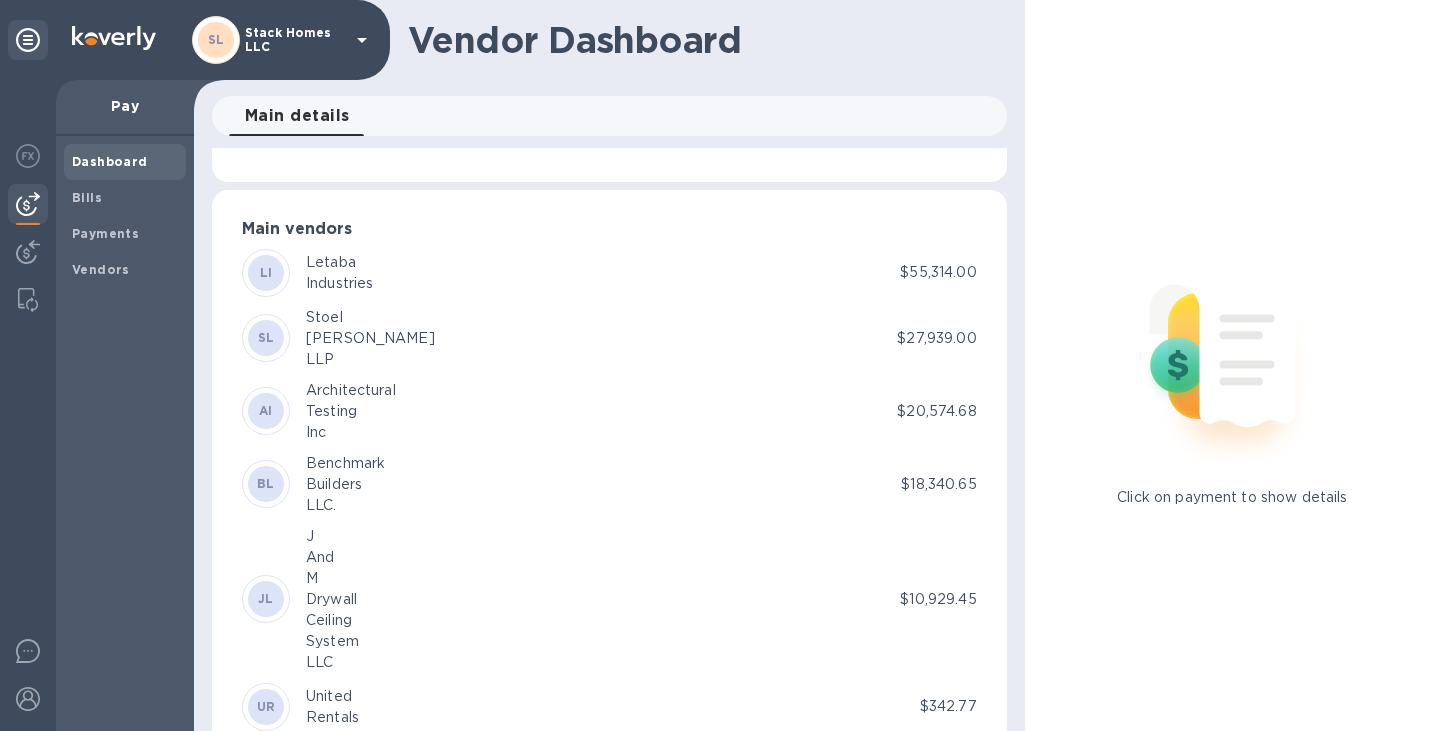 click on "$27,939.00" at bounding box center [936, 338] 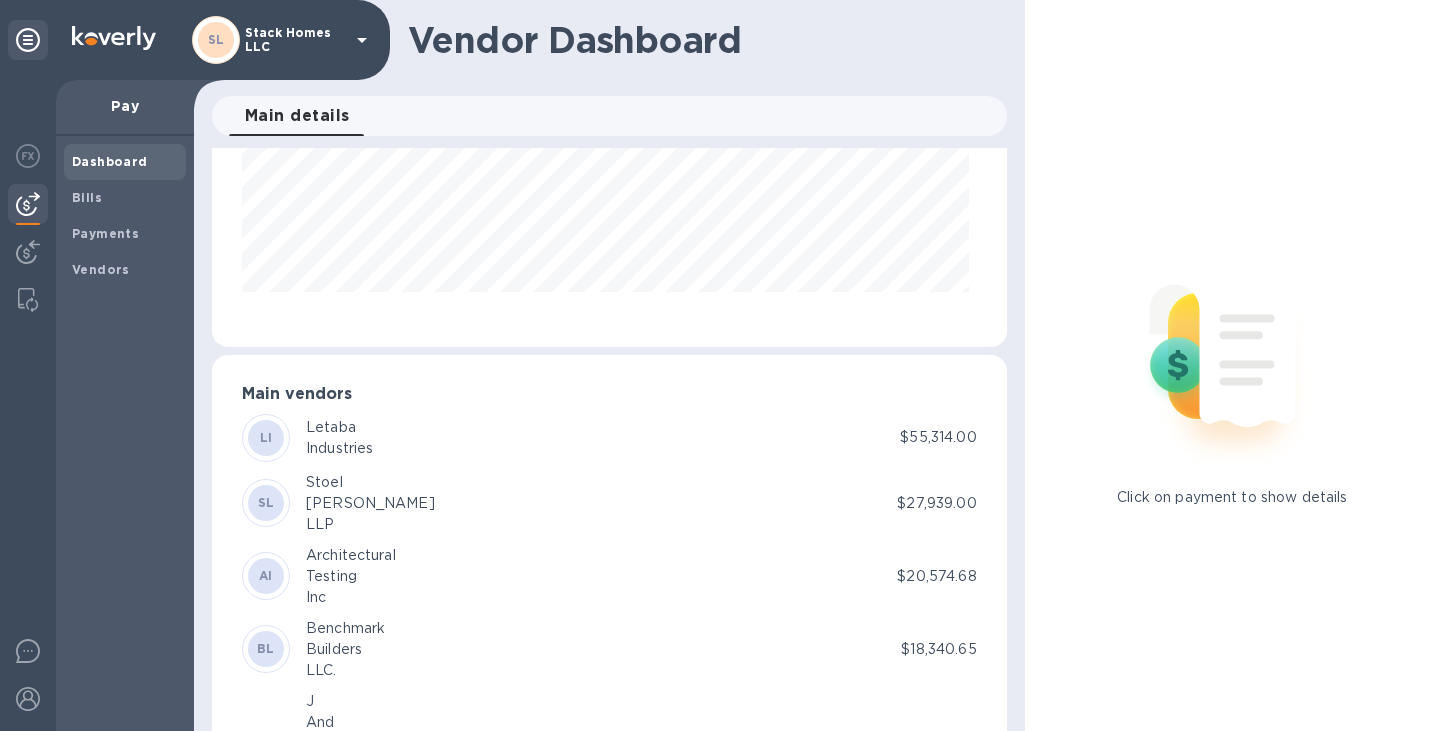 scroll, scrollTop: 0, scrollLeft: 0, axis: both 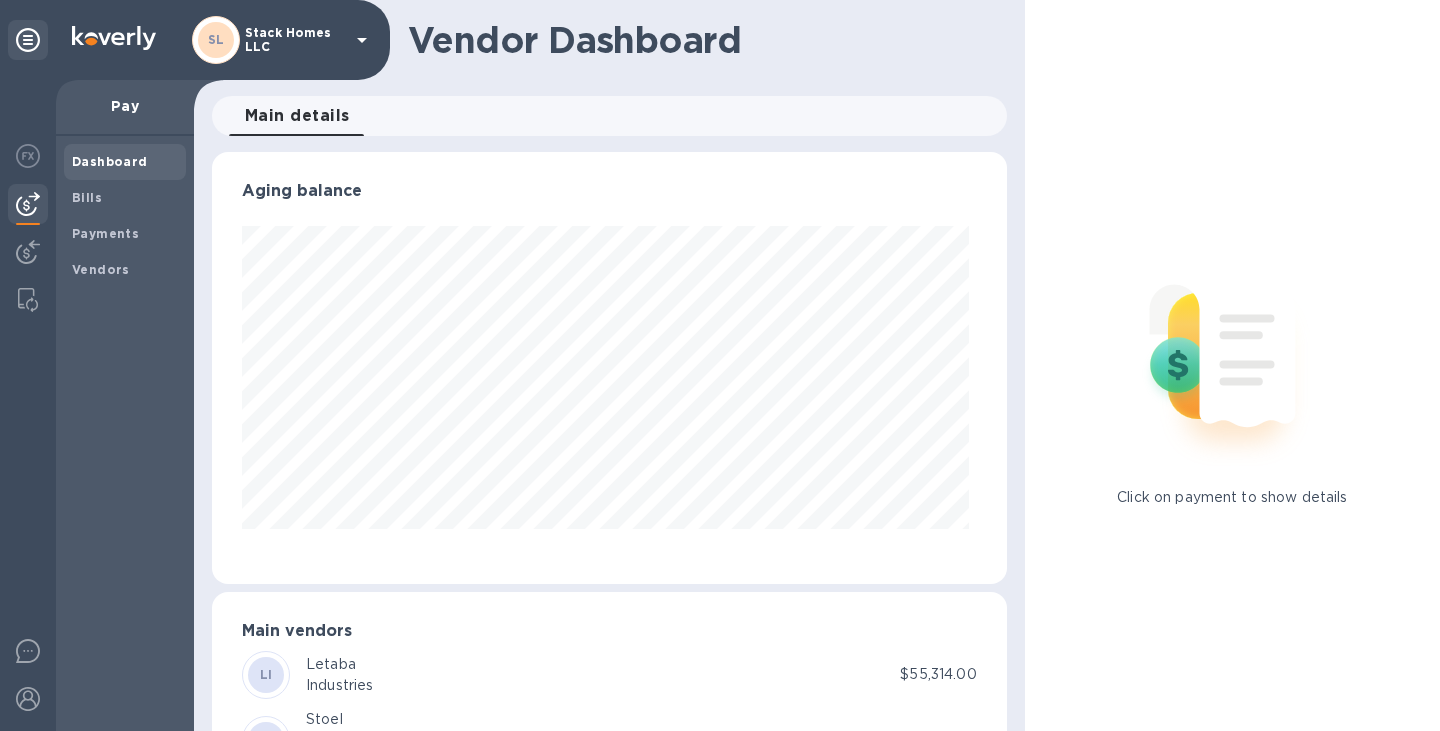 click 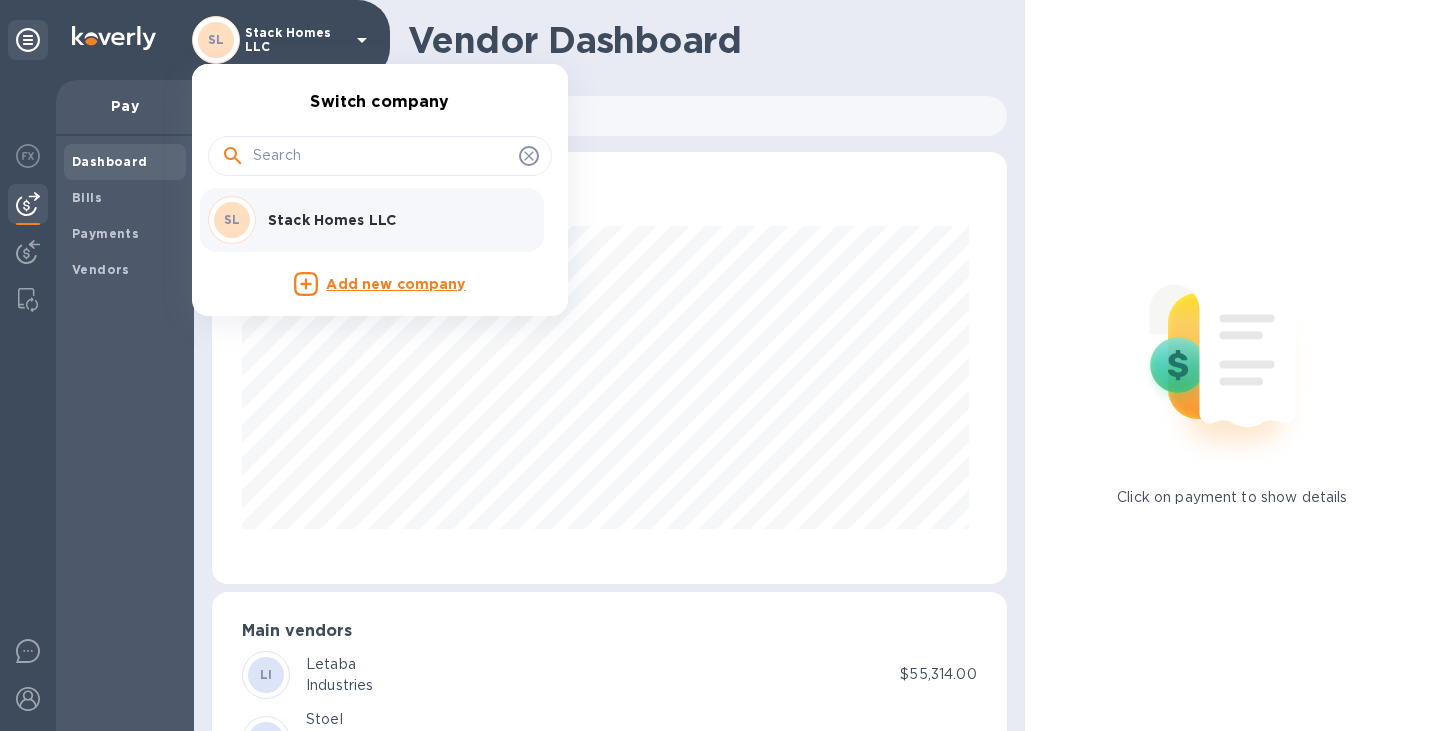 click at bounding box center (720, 365) 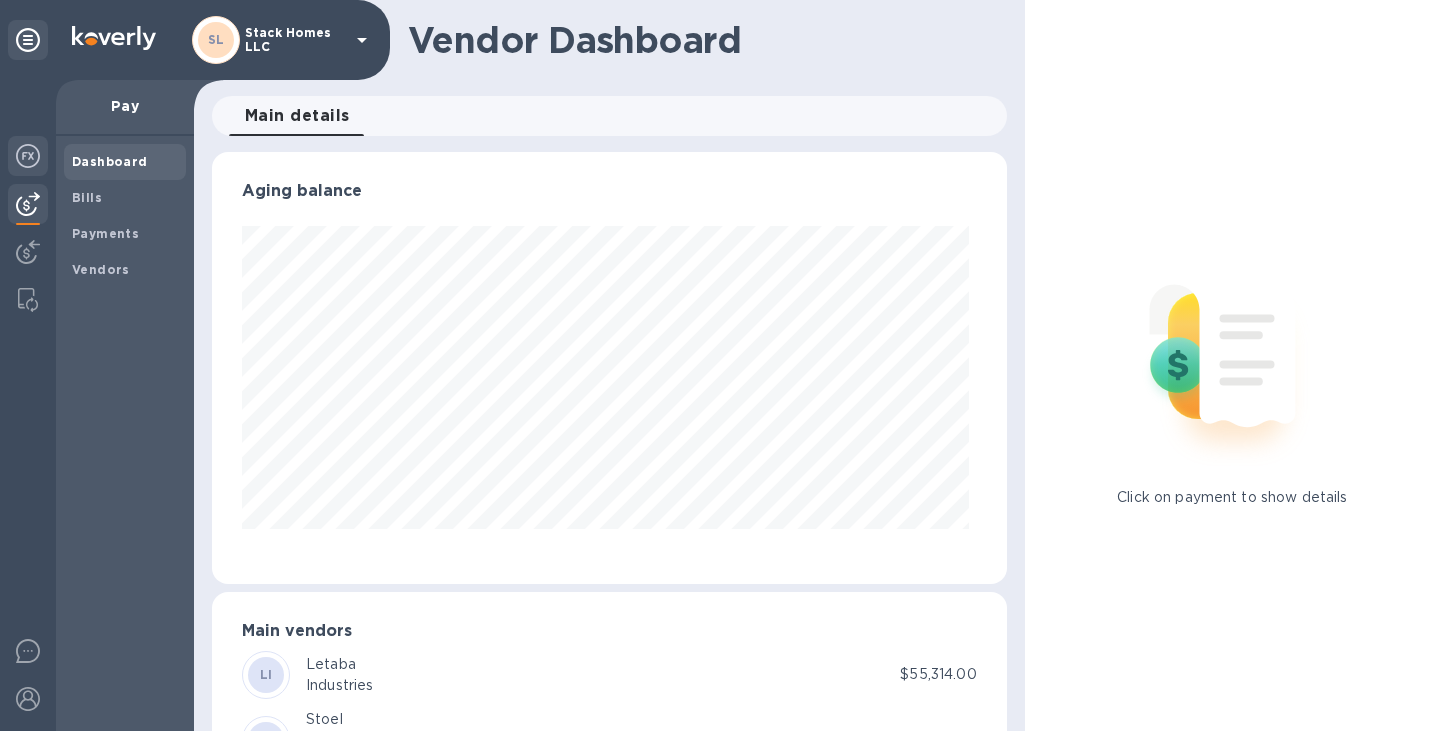 click at bounding box center (28, 156) 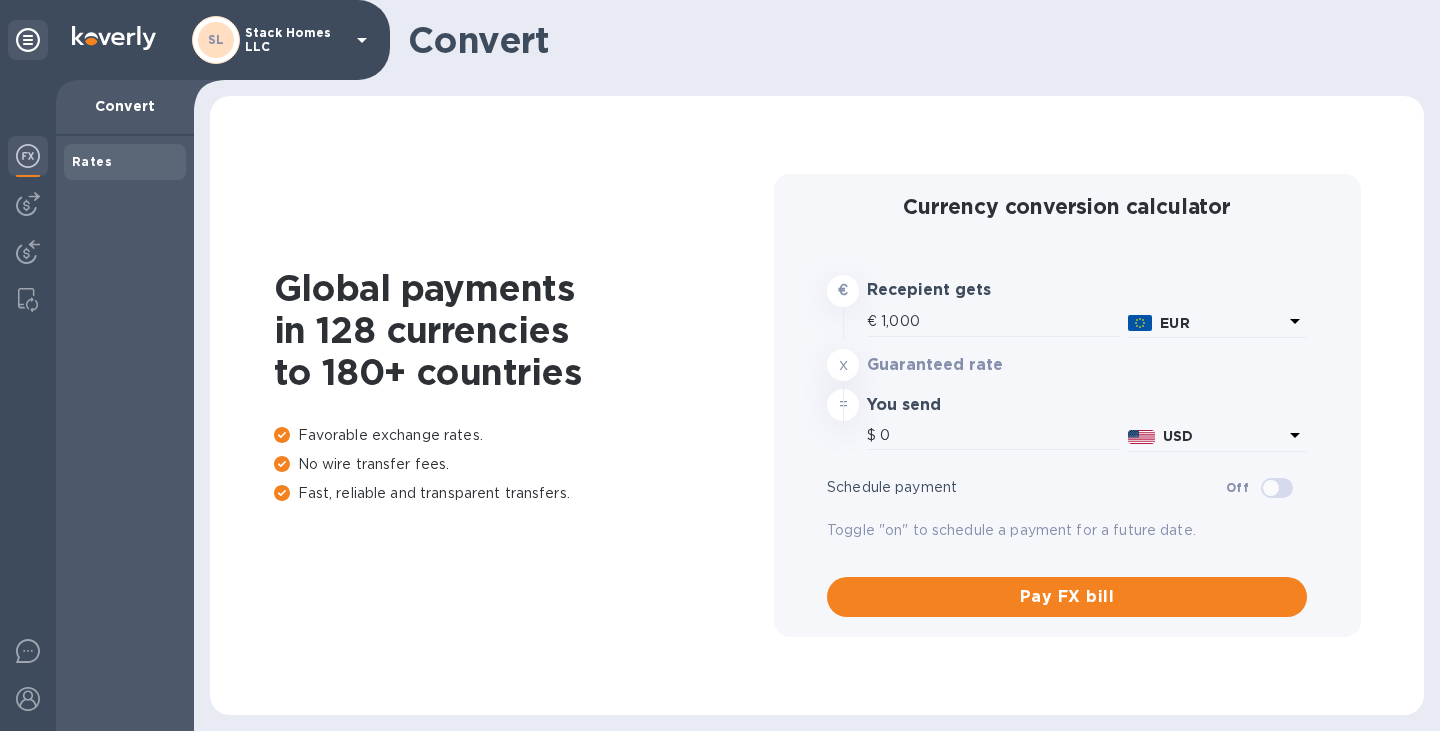 type on "1,178.52" 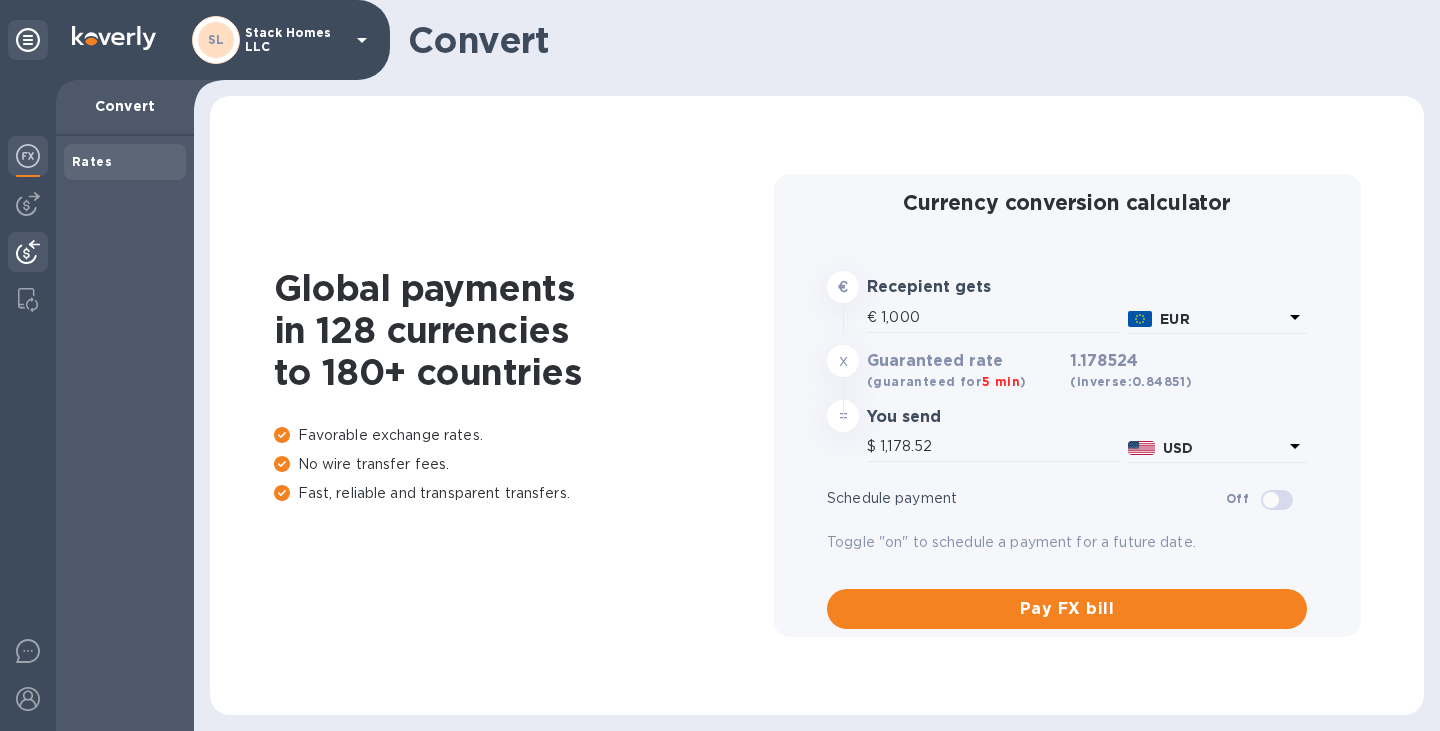click at bounding box center [28, 252] 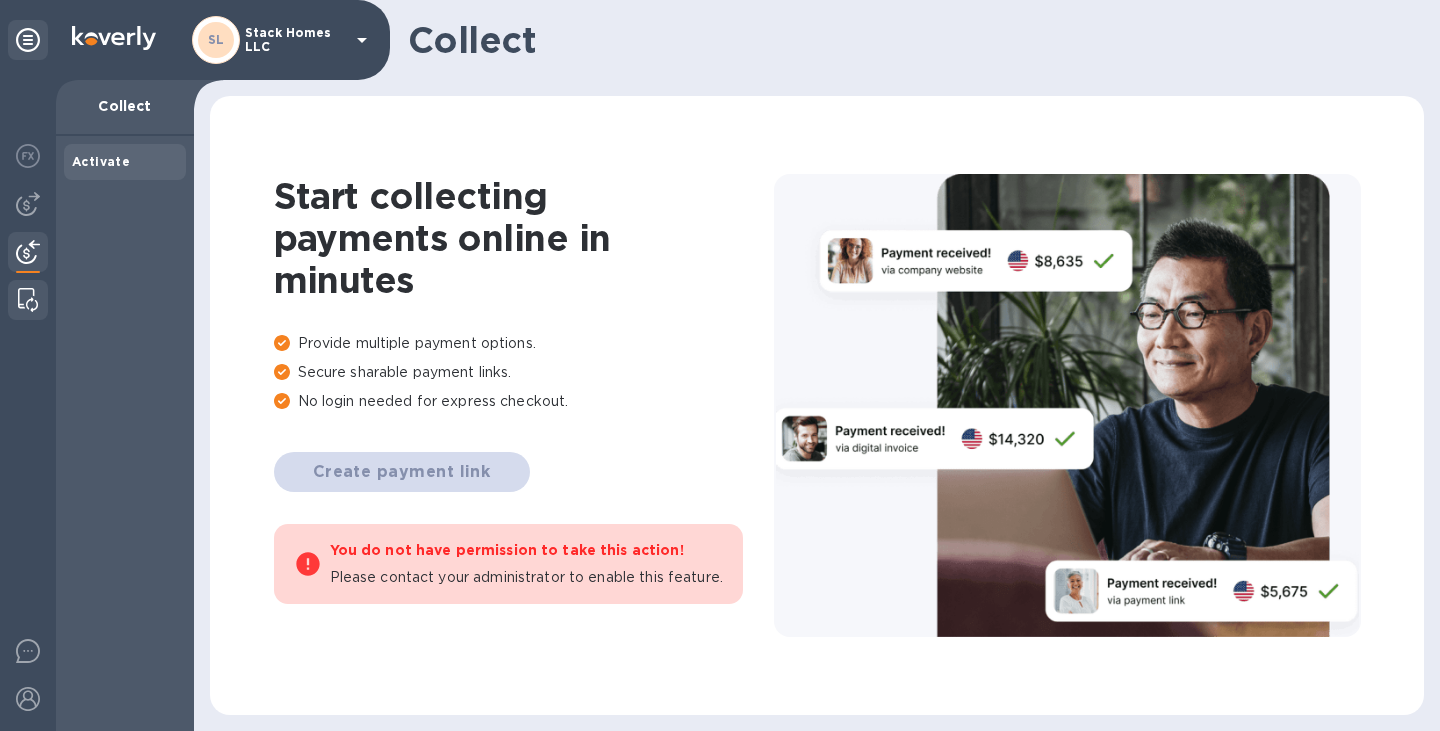 click at bounding box center [28, 300] 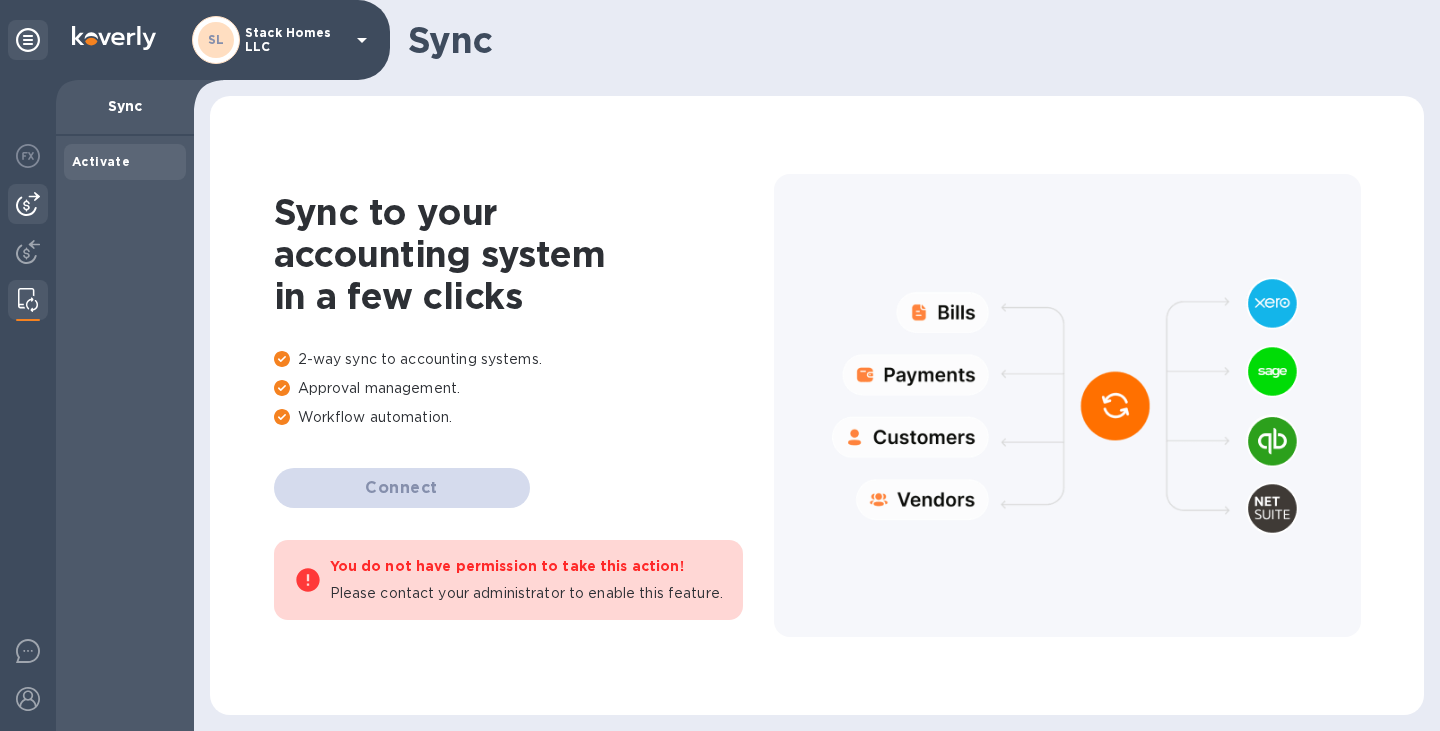click at bounding box center [28, 204] 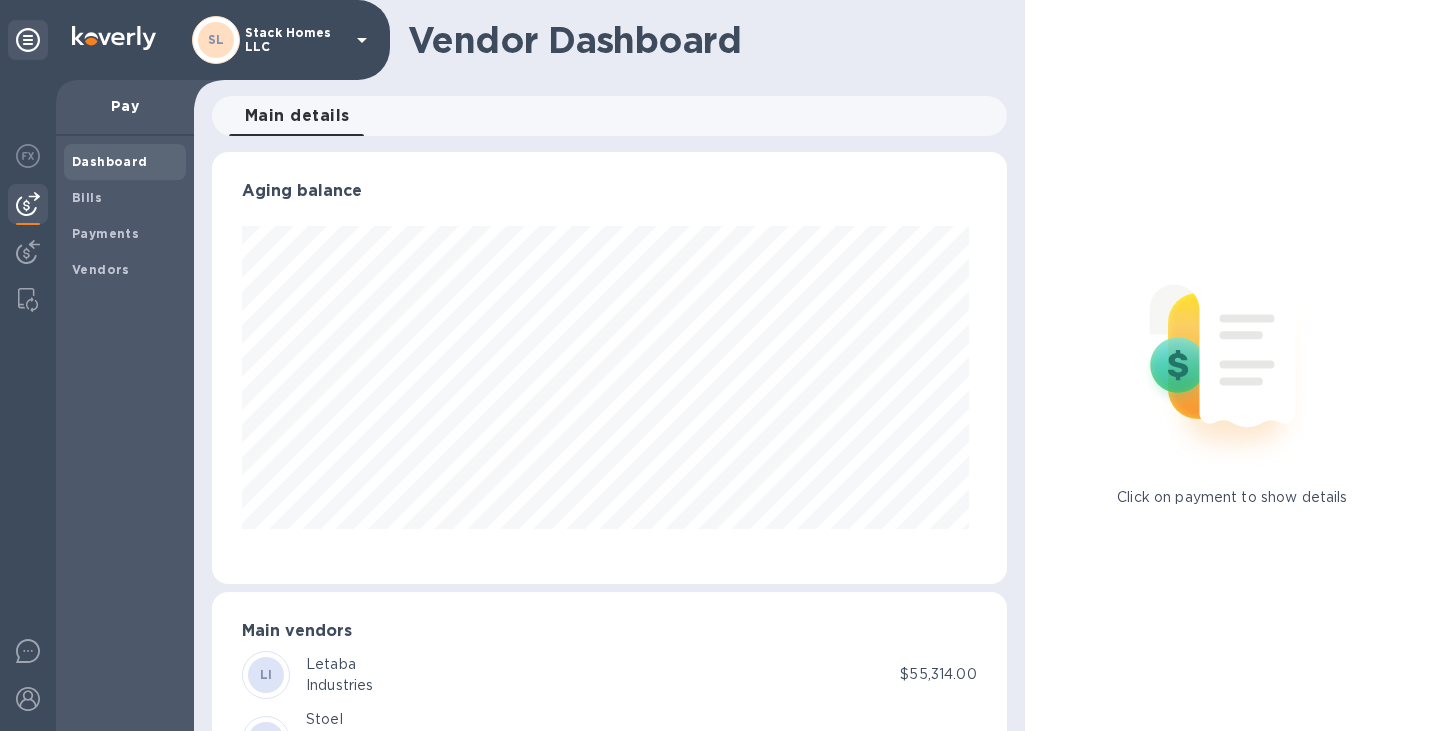scroll, scrollTop: 999568, scrollLeft: 999213, axis: both 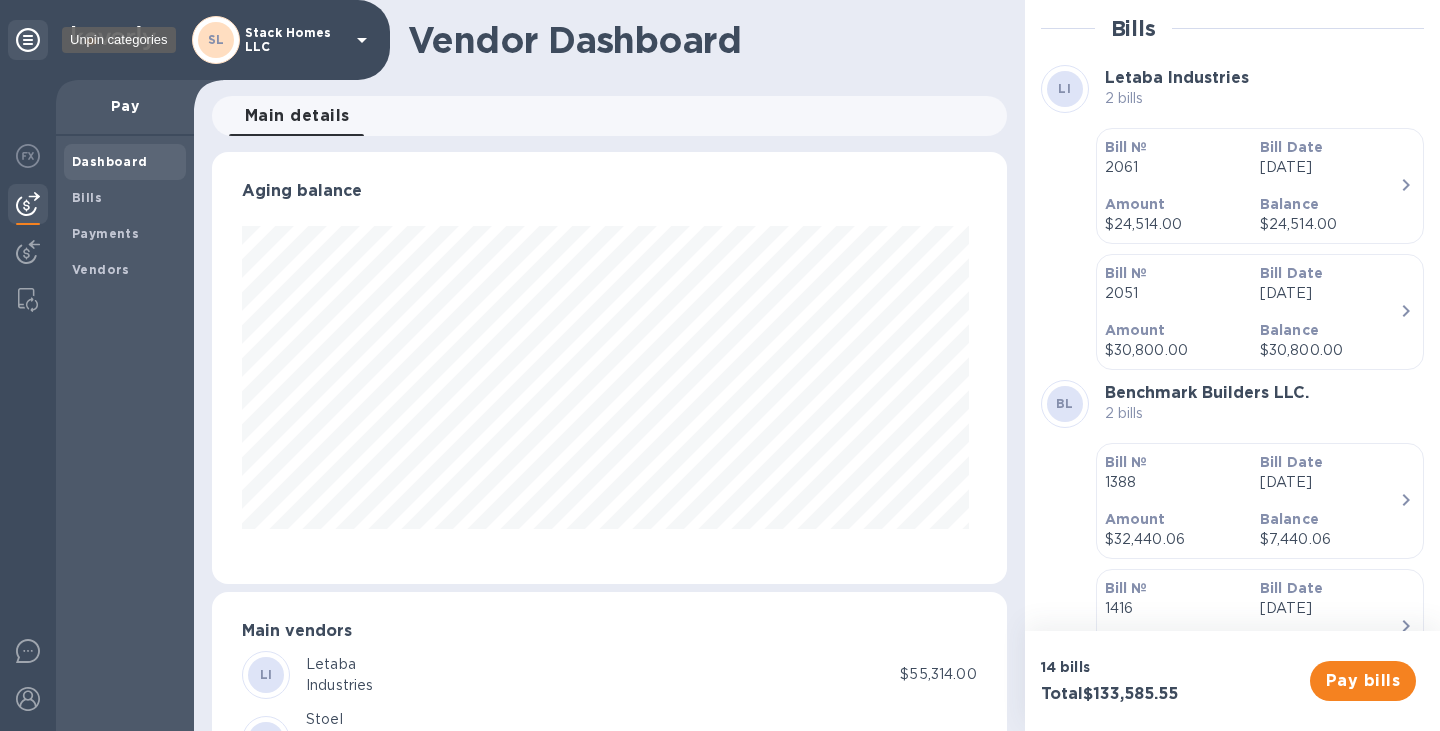 click 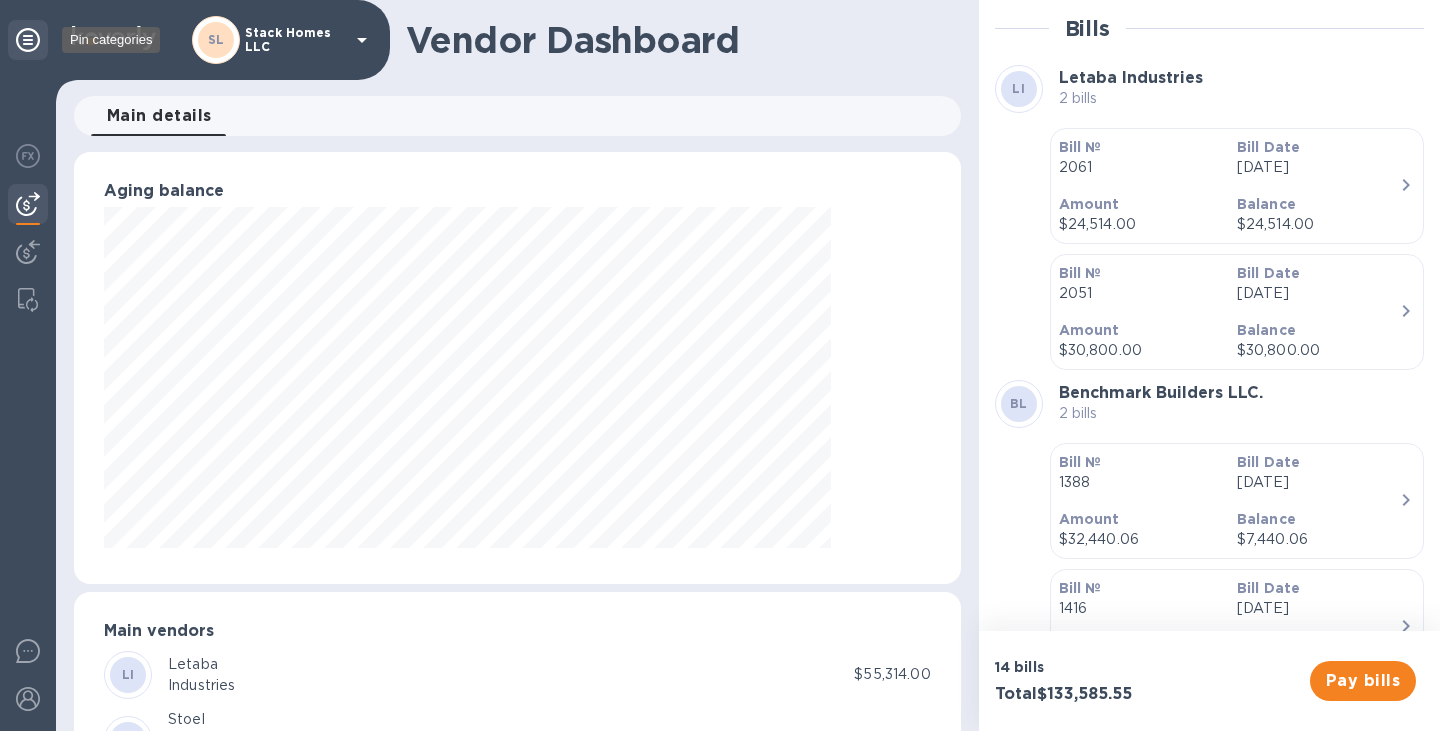 scroll, scrollTop: 432, scrollLeft: 879, axis: both 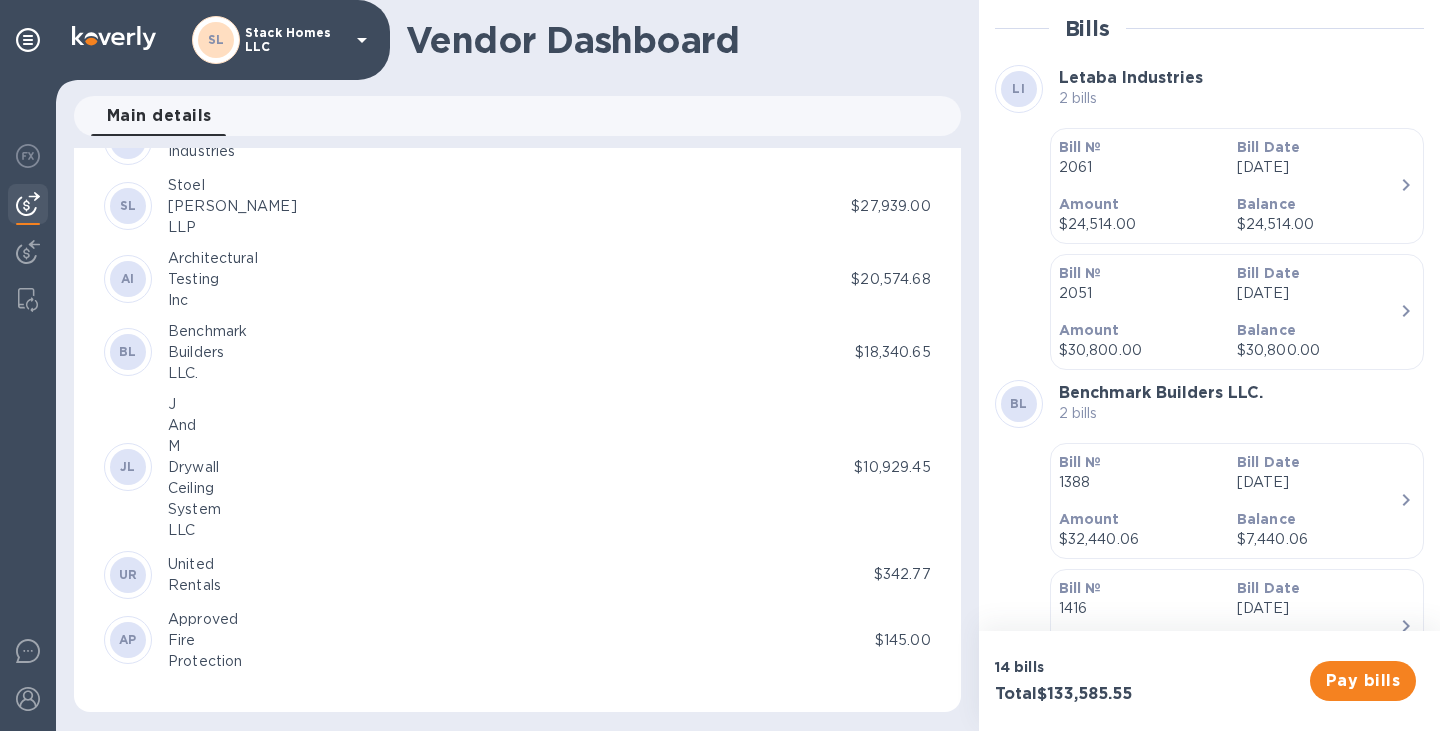 click on "AP" at bounding box center (128, 640) 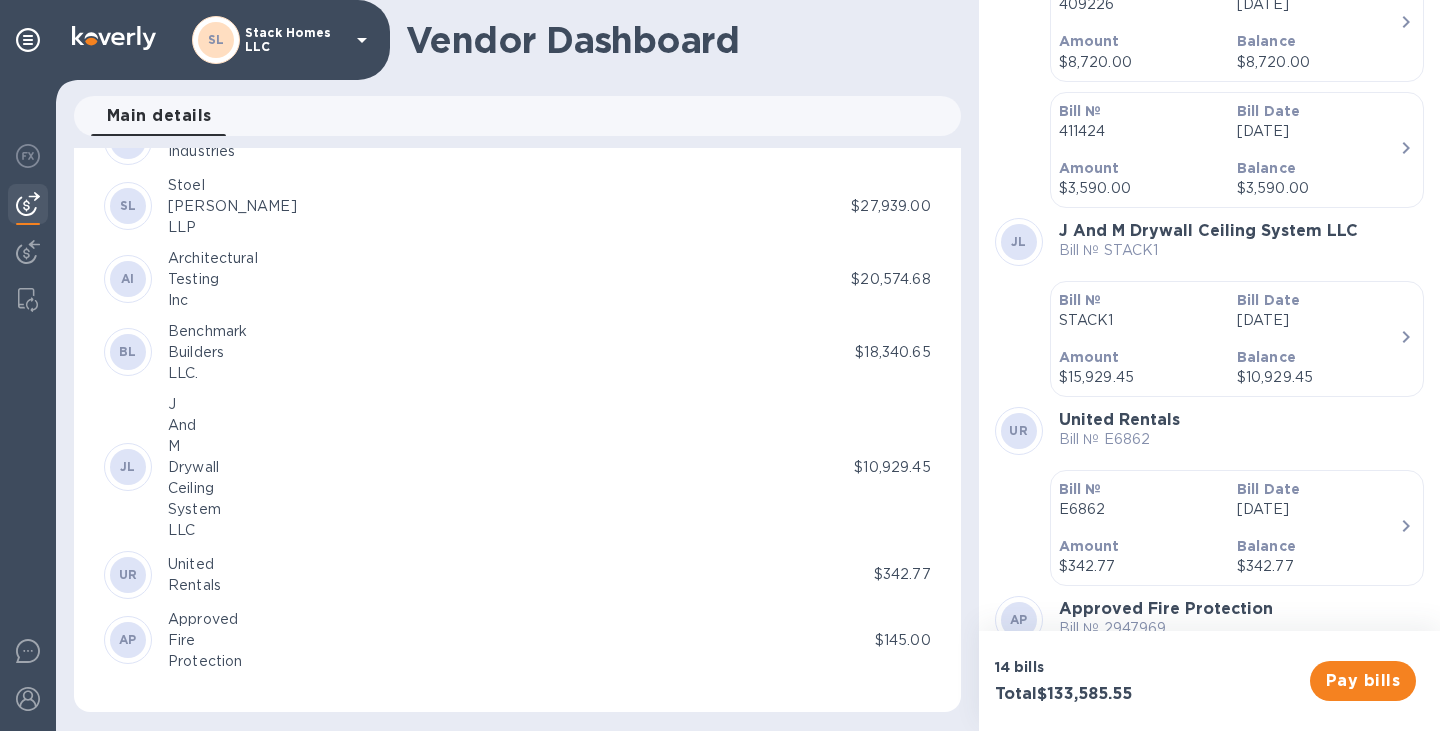 scroll, scrollTop: 1656, scrollLeft: 0, axis: vertical 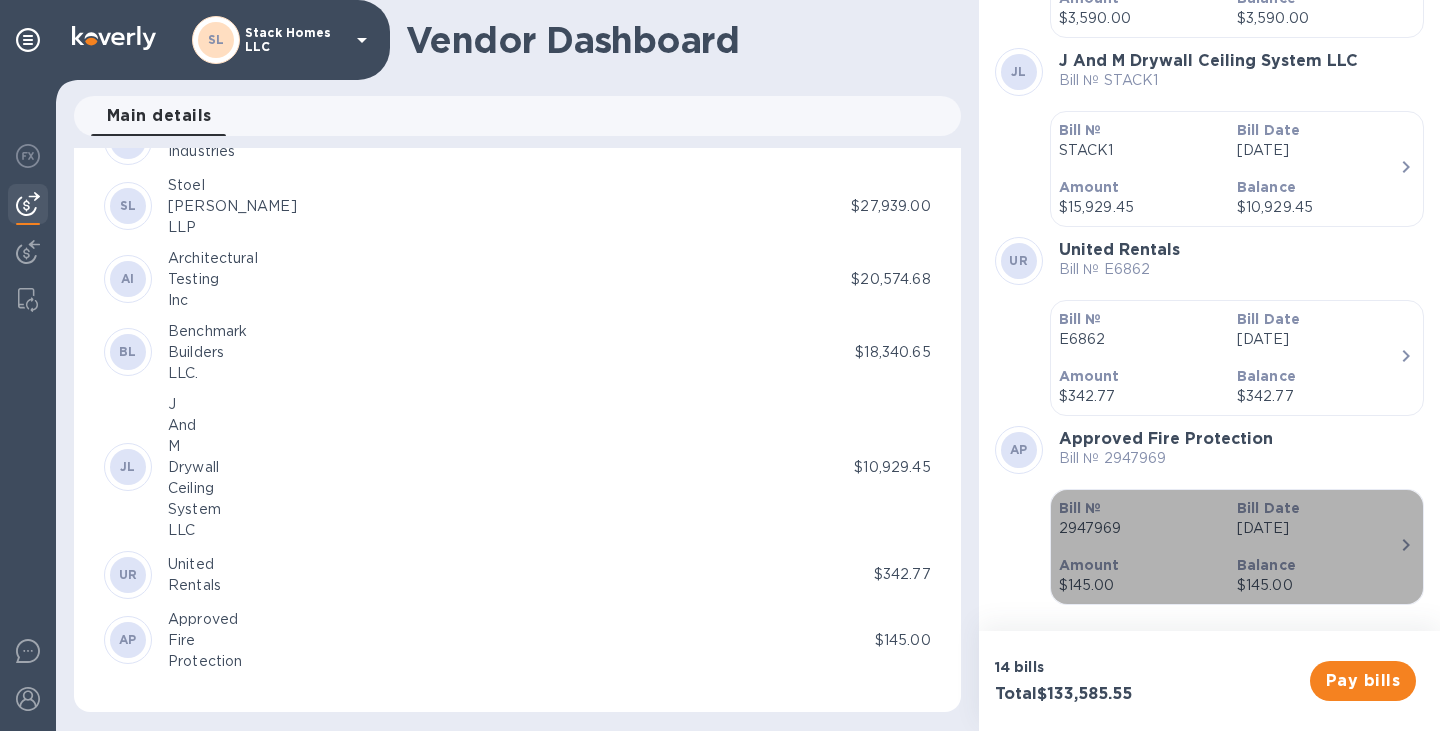 click on "Balance $145.00" at bounding box center [1318, 575] 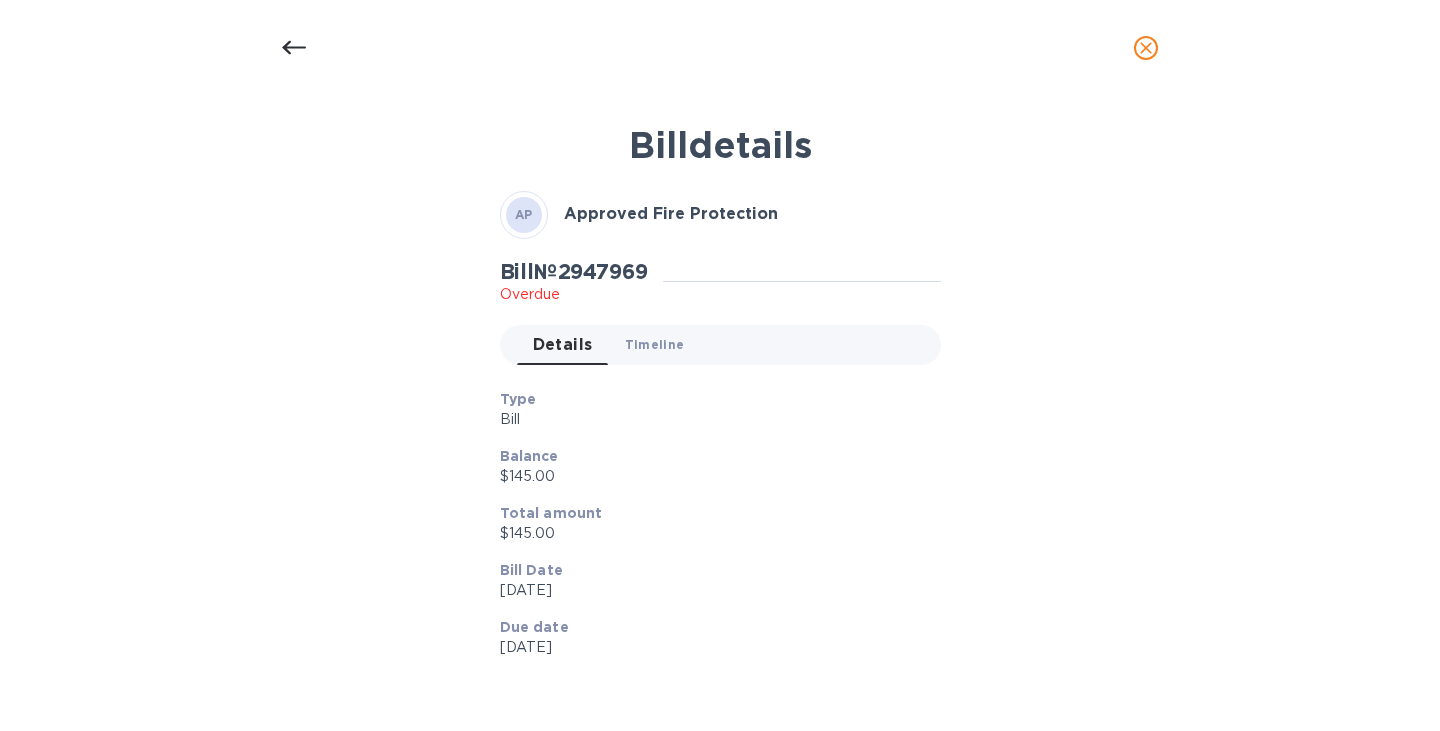 click on "Timeline 0" at bounding box center [655, 344] 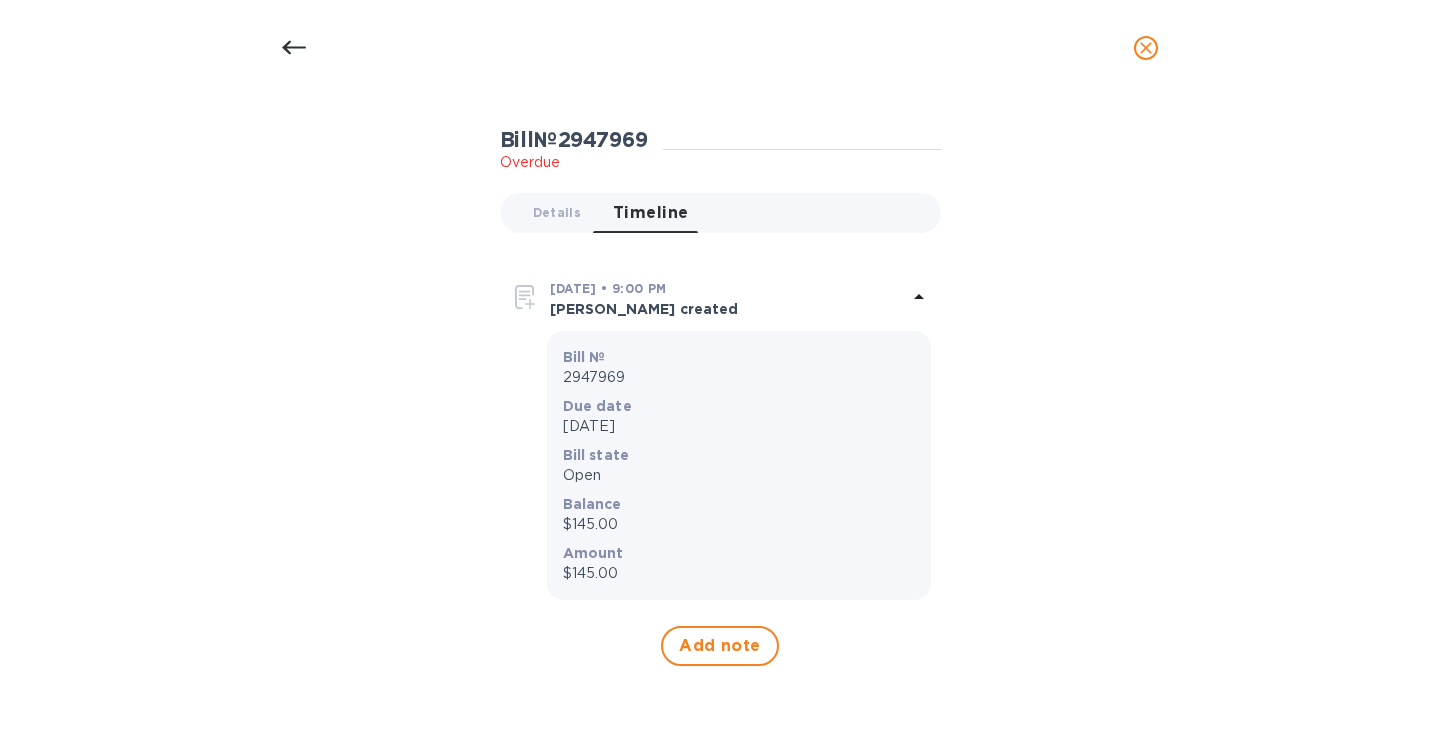scroll, scrollTop: 0, scrollLeft: 0, axis: both 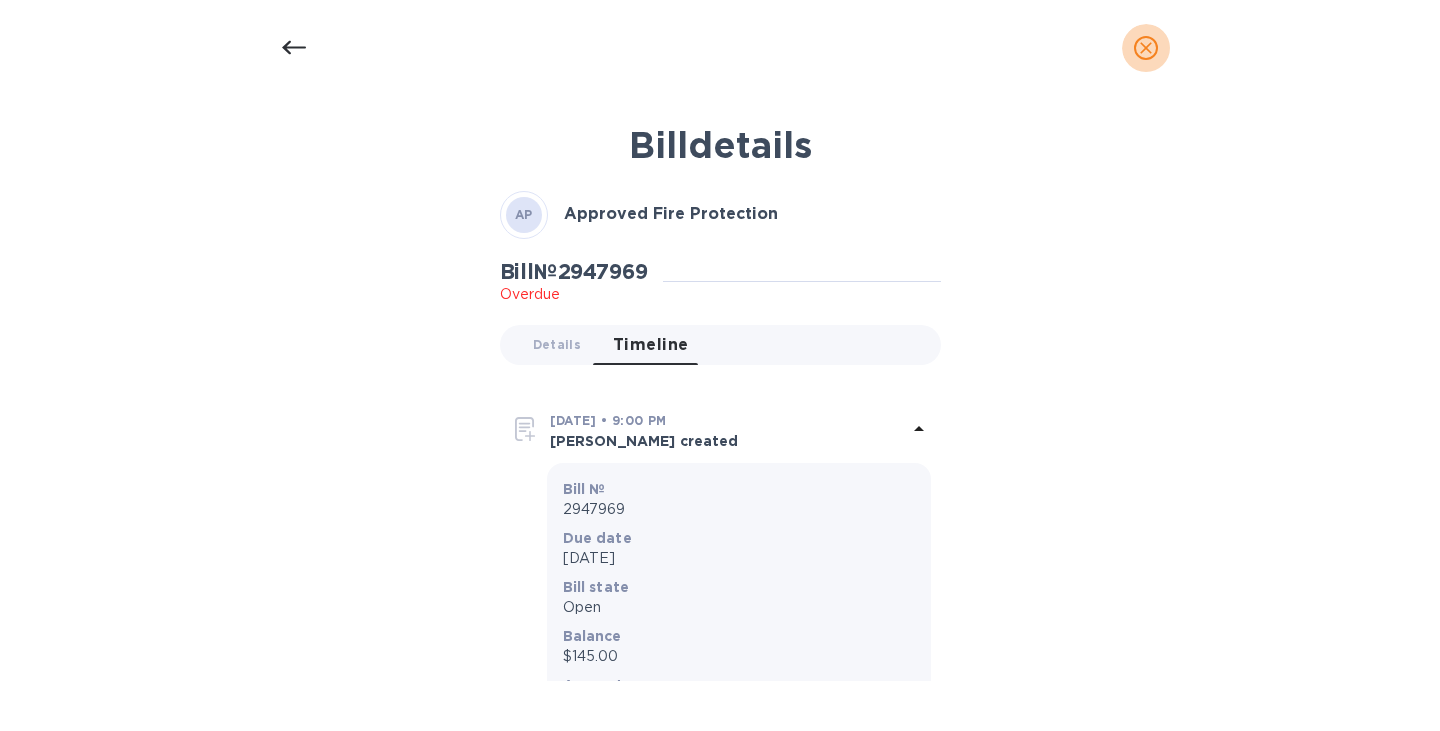 click at bounding box center (1146, 48) 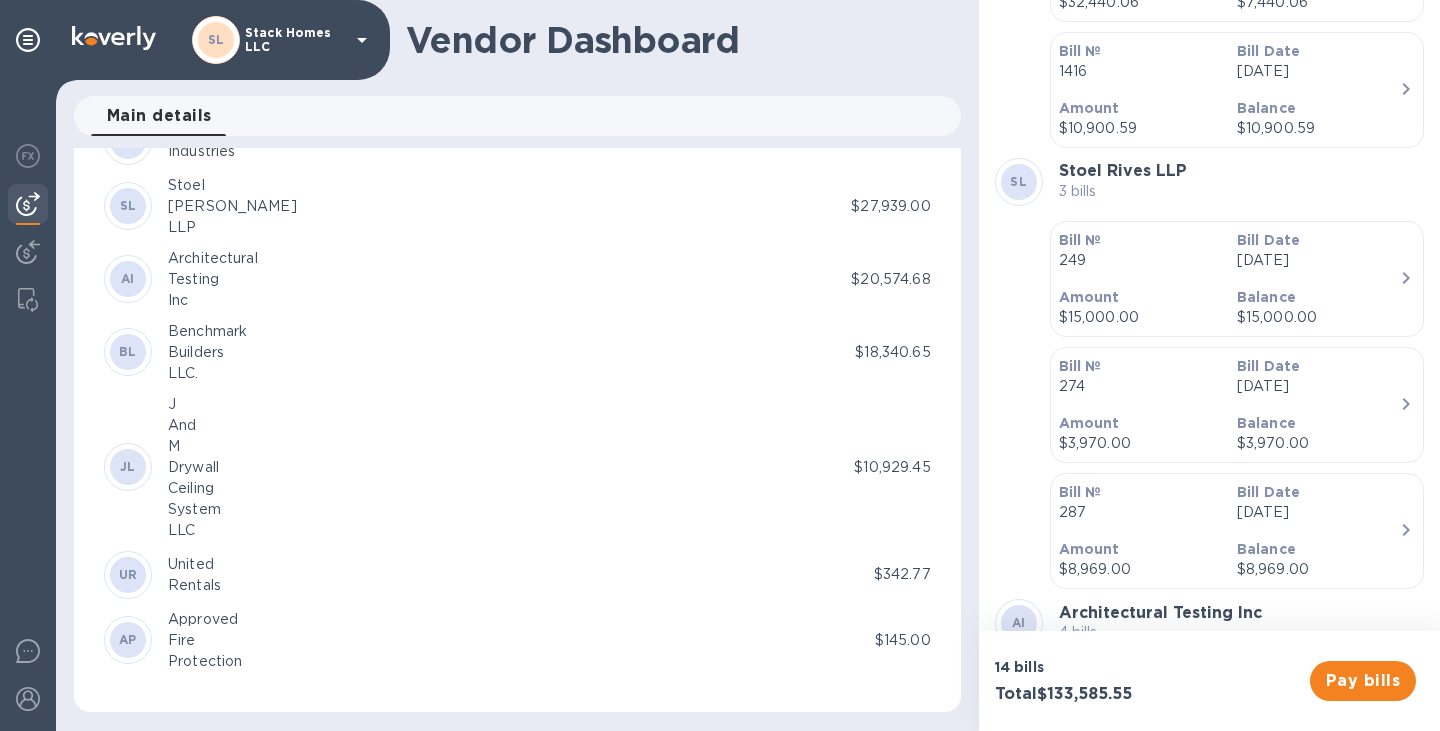 scroll, scrollTop: 536, scrollLeft: 0, axis: vertical 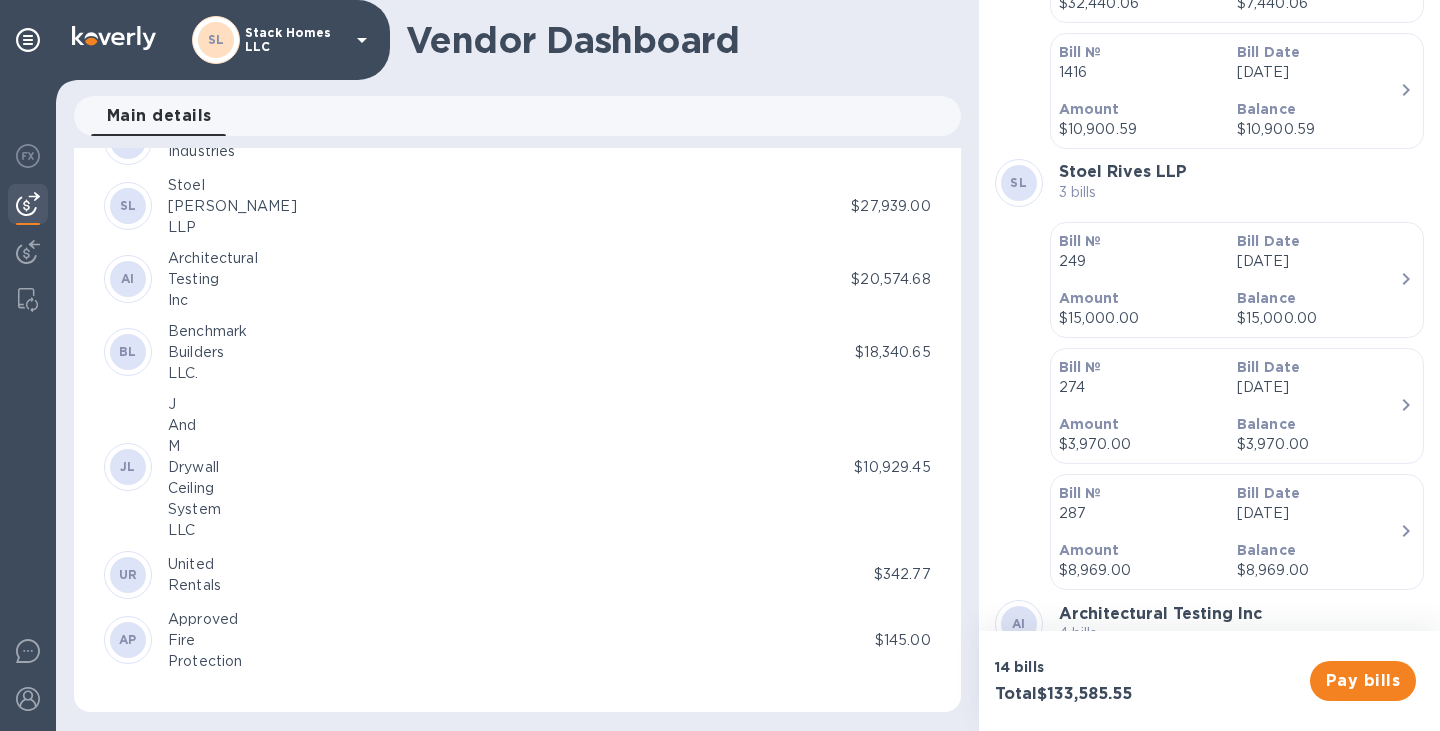 click on "Bill № 249" at bounding box center [1140, 251] 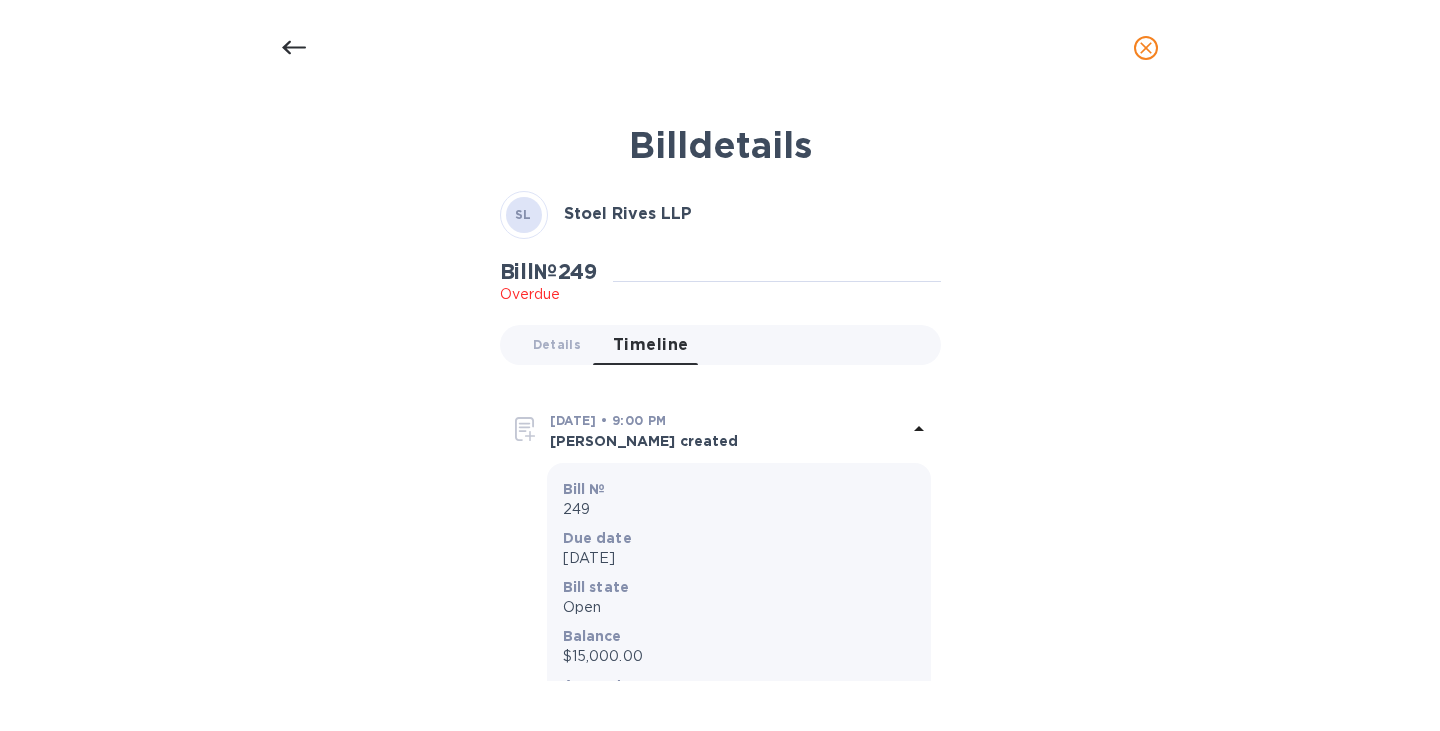 click 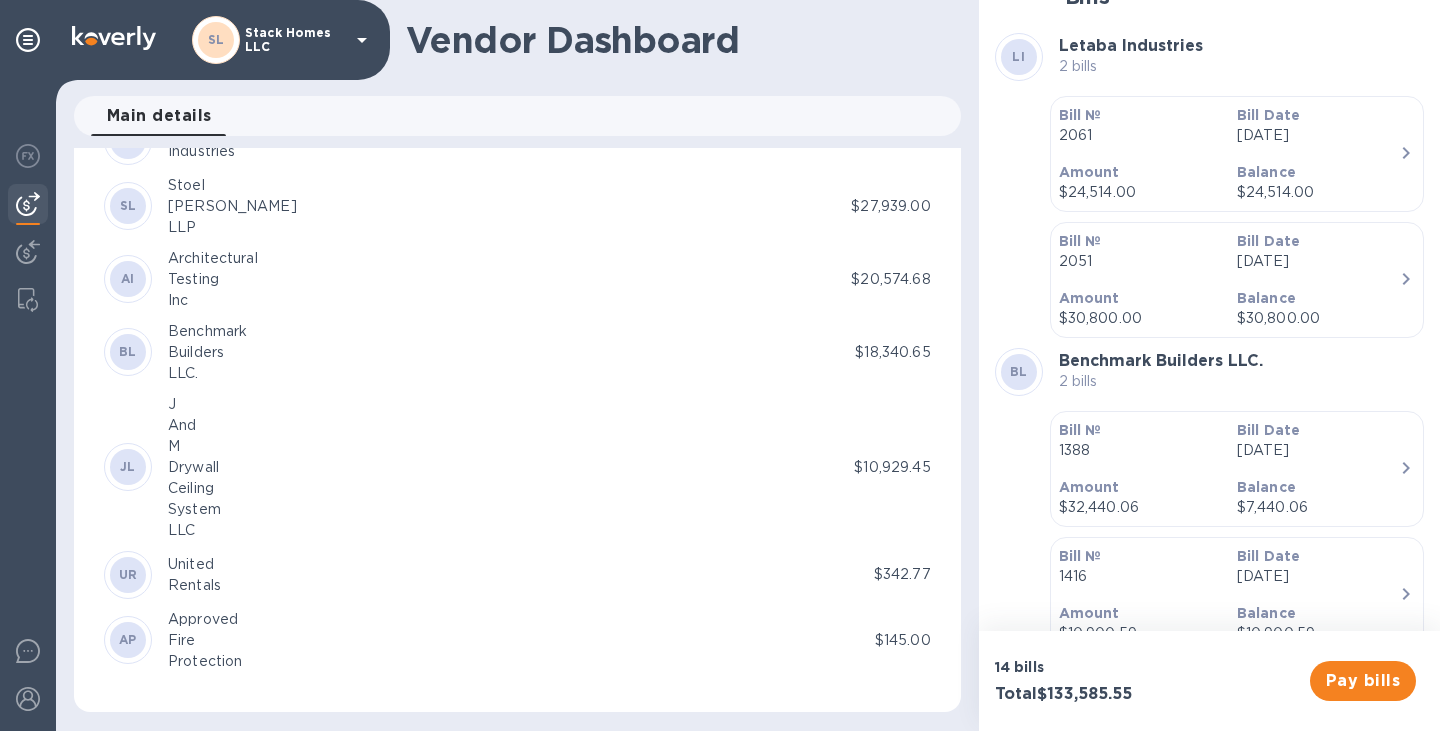 scroll, scrollTop: 0, scrollLeft: 0, axis: both 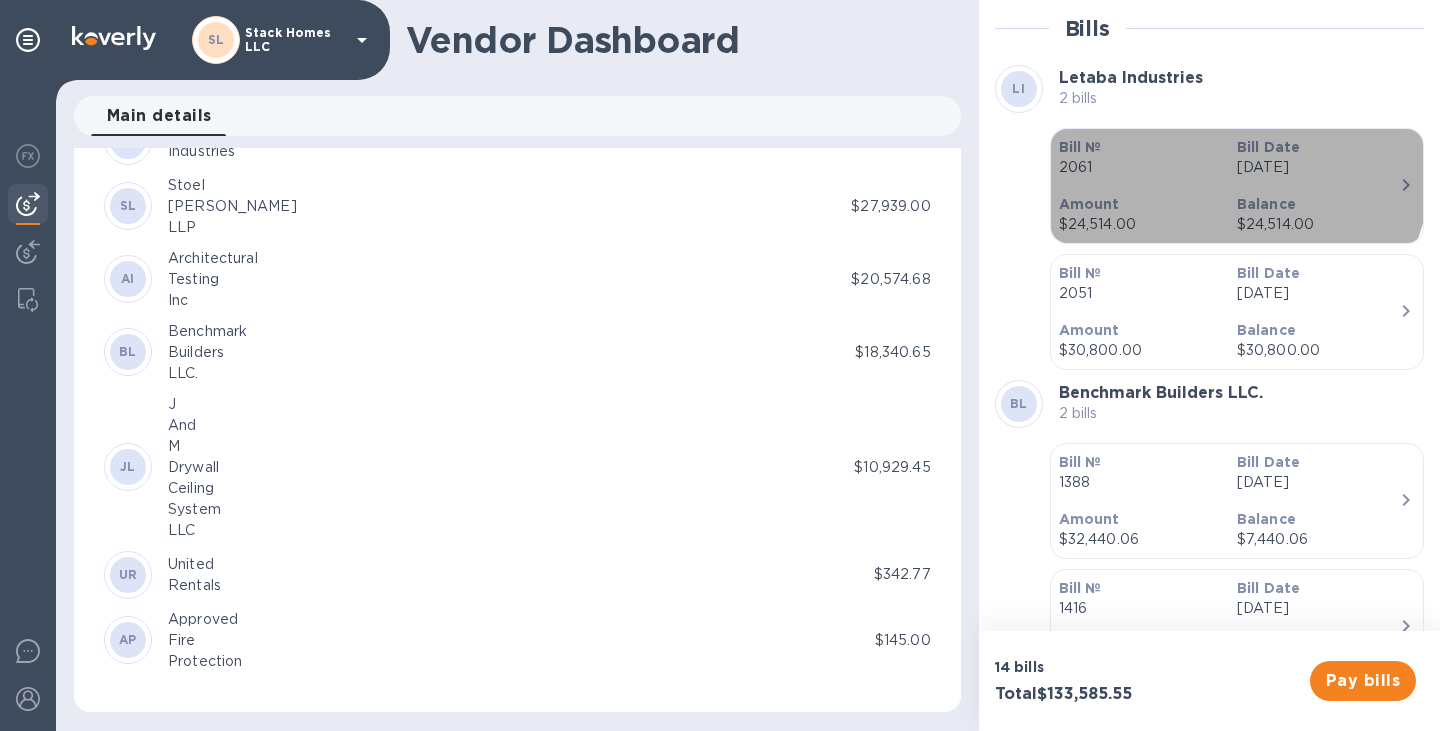 click on "Bill №" at bounding box center (1140, 147) 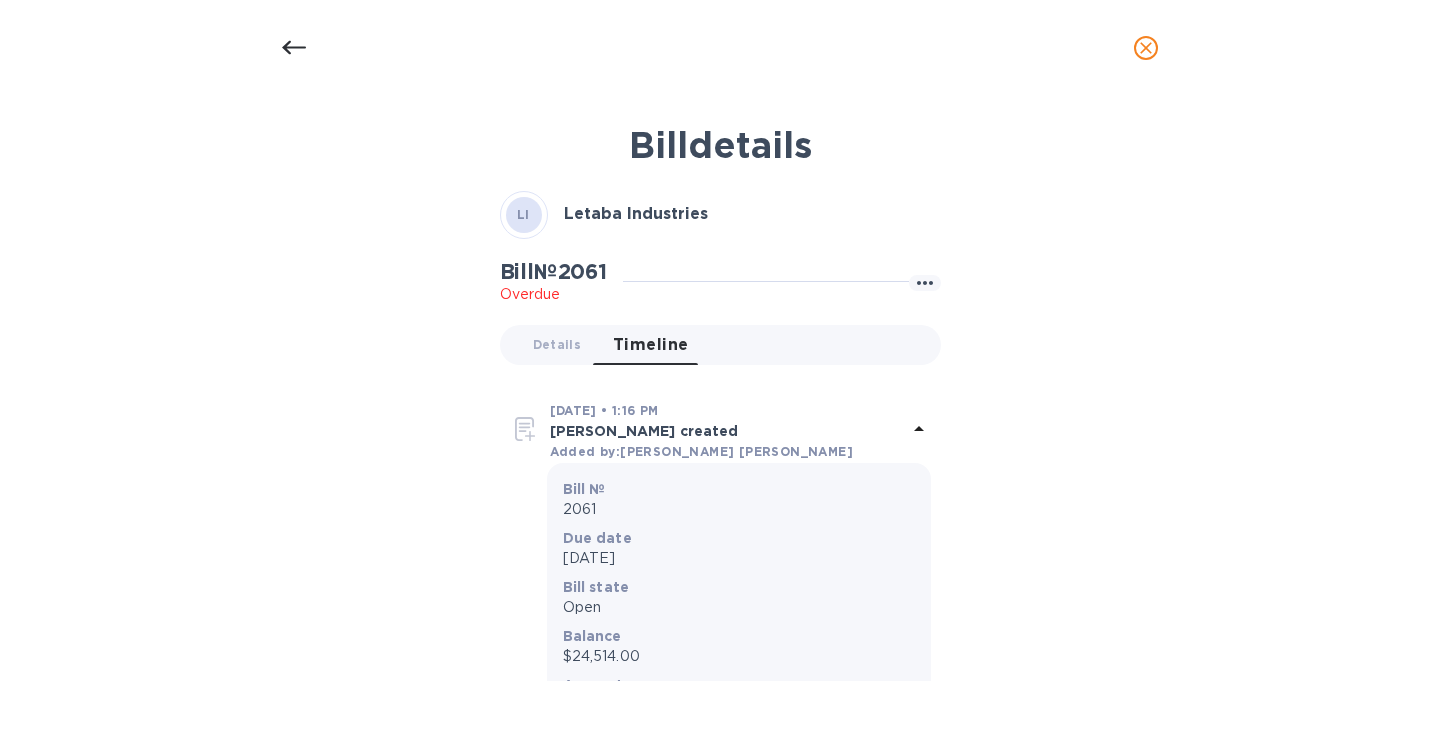scroll, scrollTop: 1, scrollLeft: 0, axis: vertical 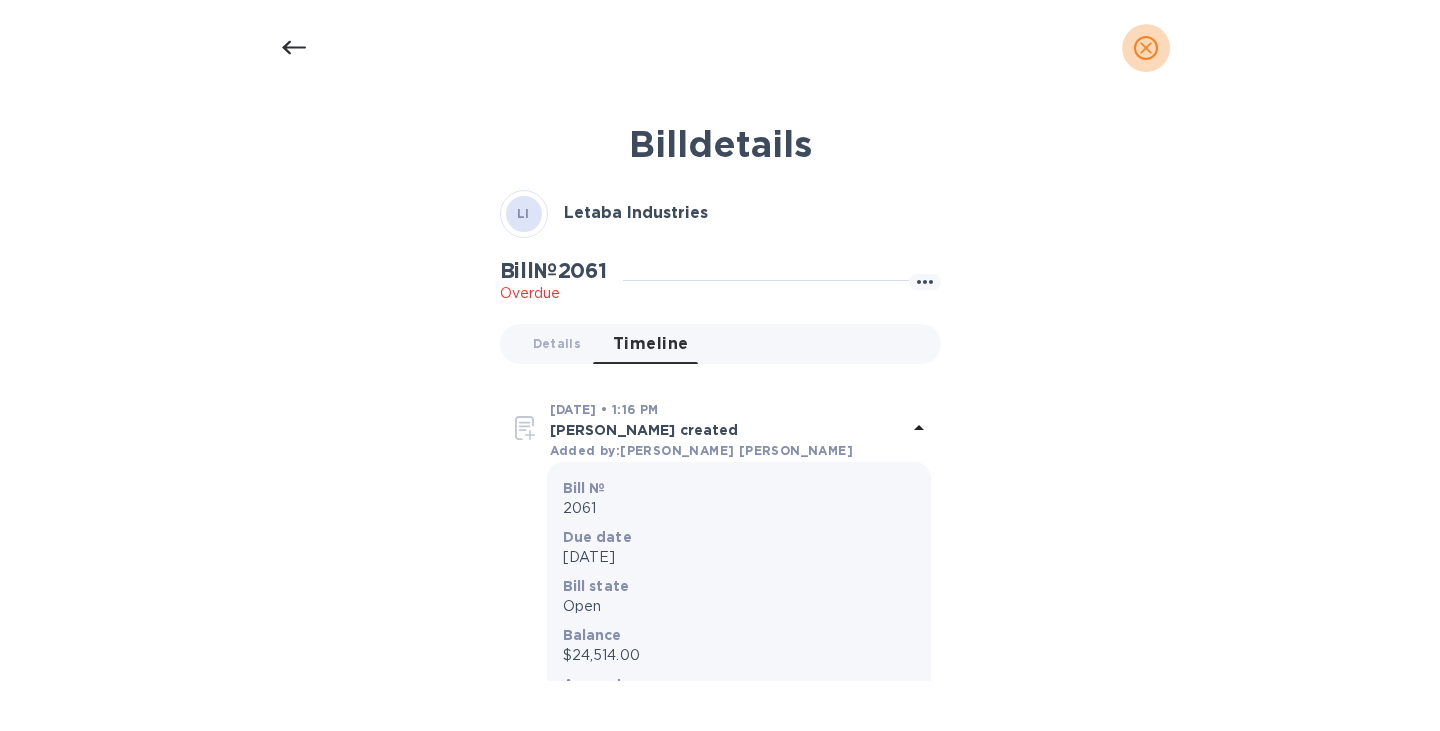 click at bounding box center (1146, 48) 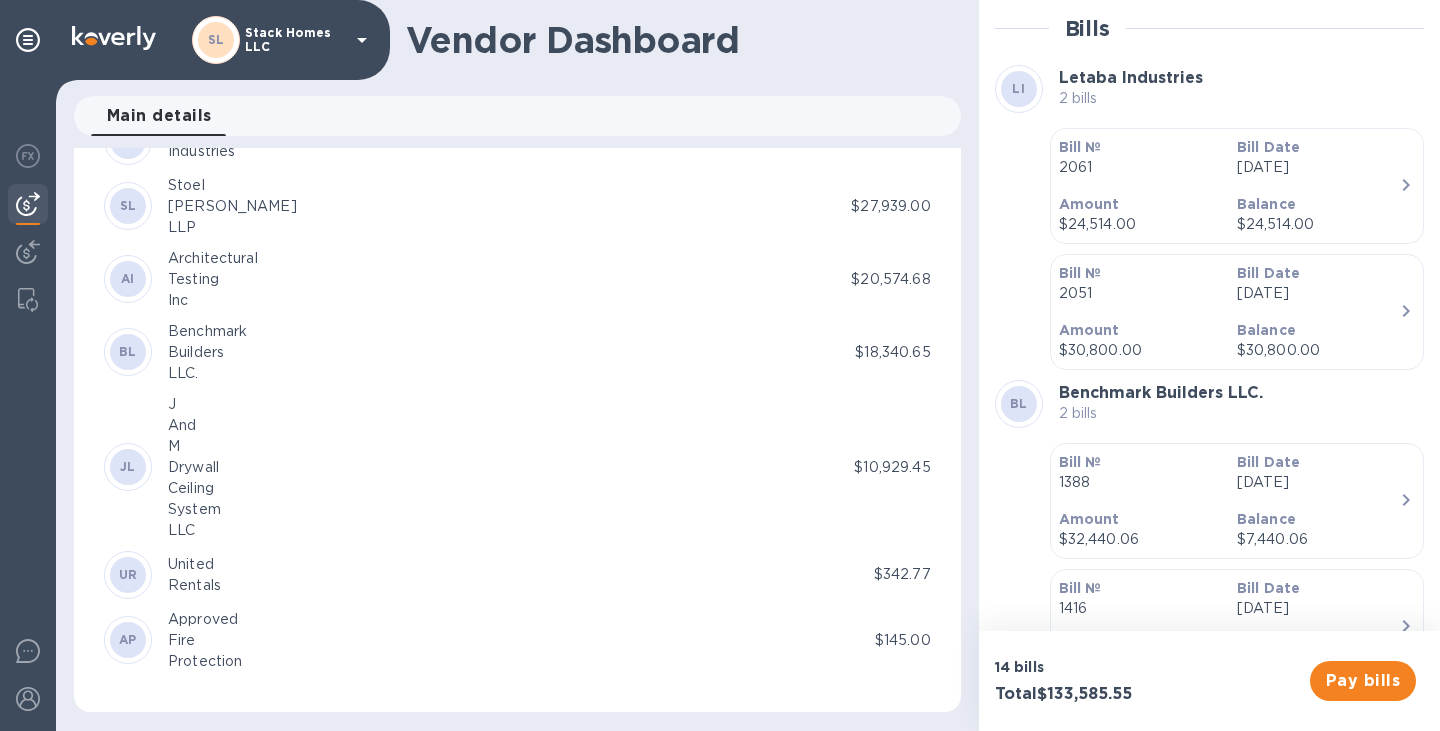 click on "Main details 0" at bounding box center [159, 116] 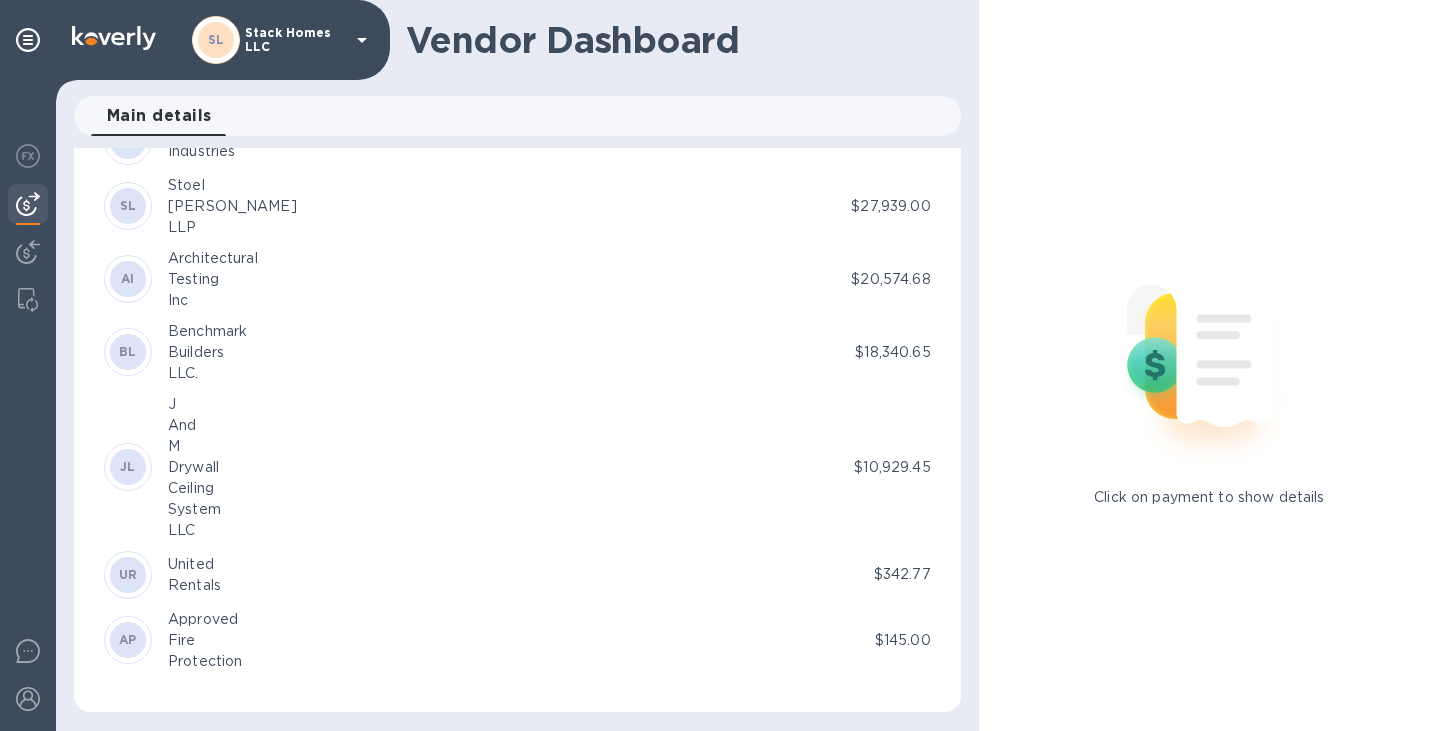 scroll, scrollTop: 0, scrollLeft: 0, axis: both 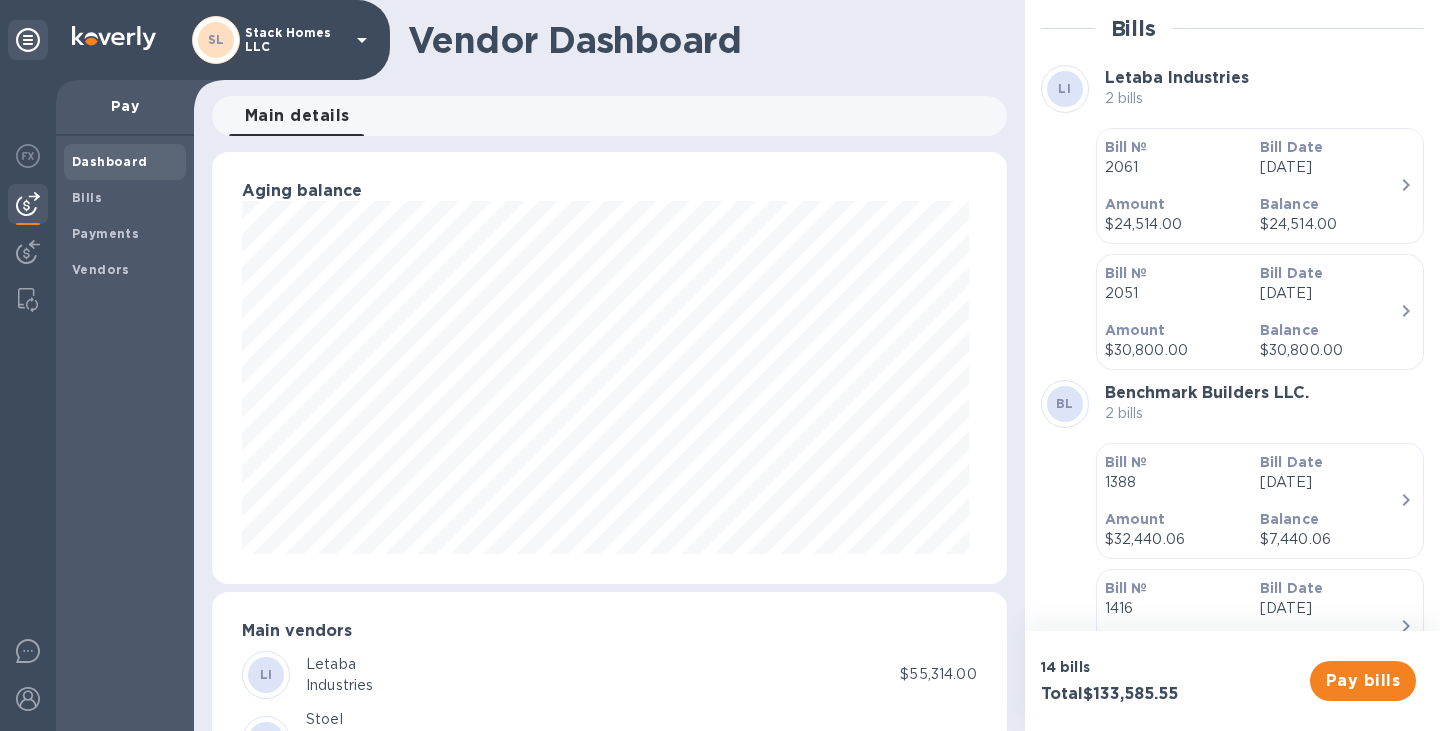 click on "Dashboard" at bounding box center (110, 161) 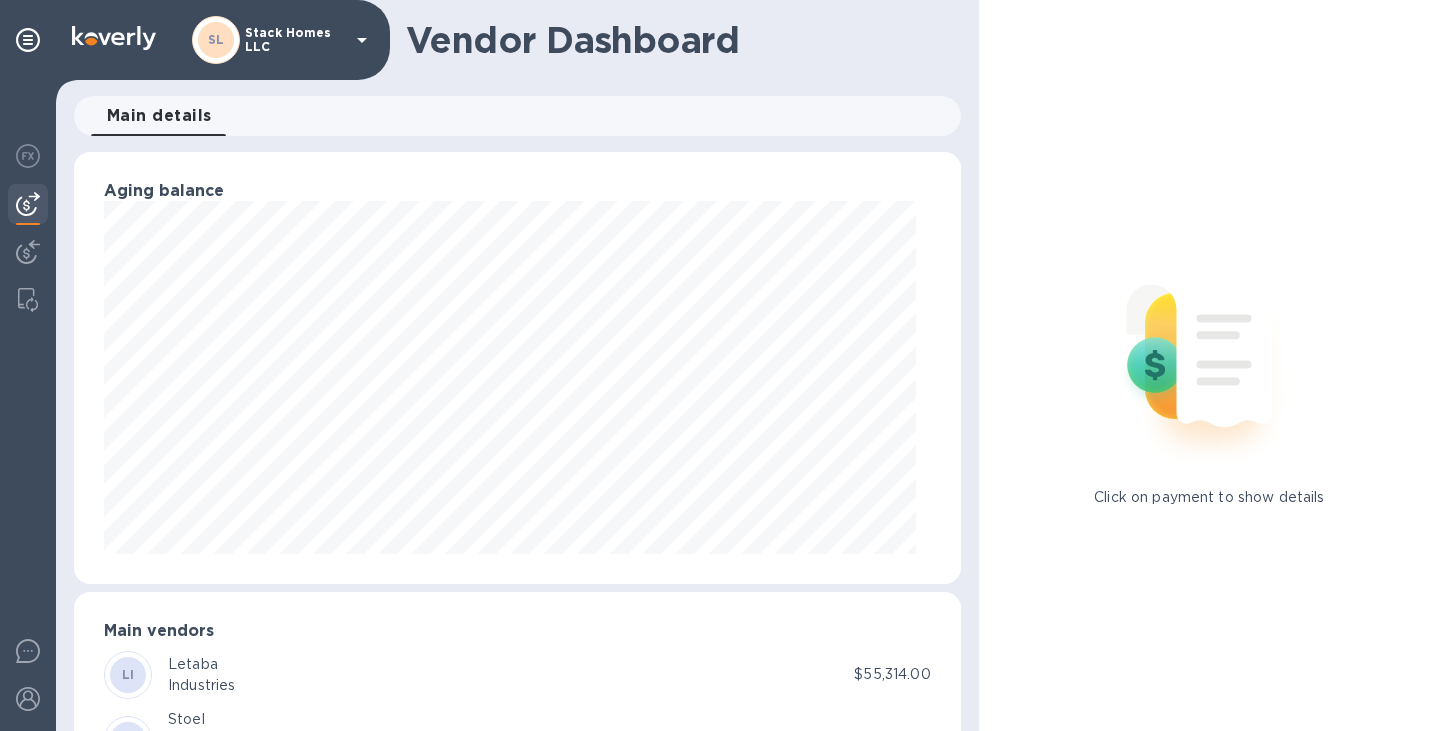 scroll, scrollTop: 999568, scrollLeft: 999121, axis: both 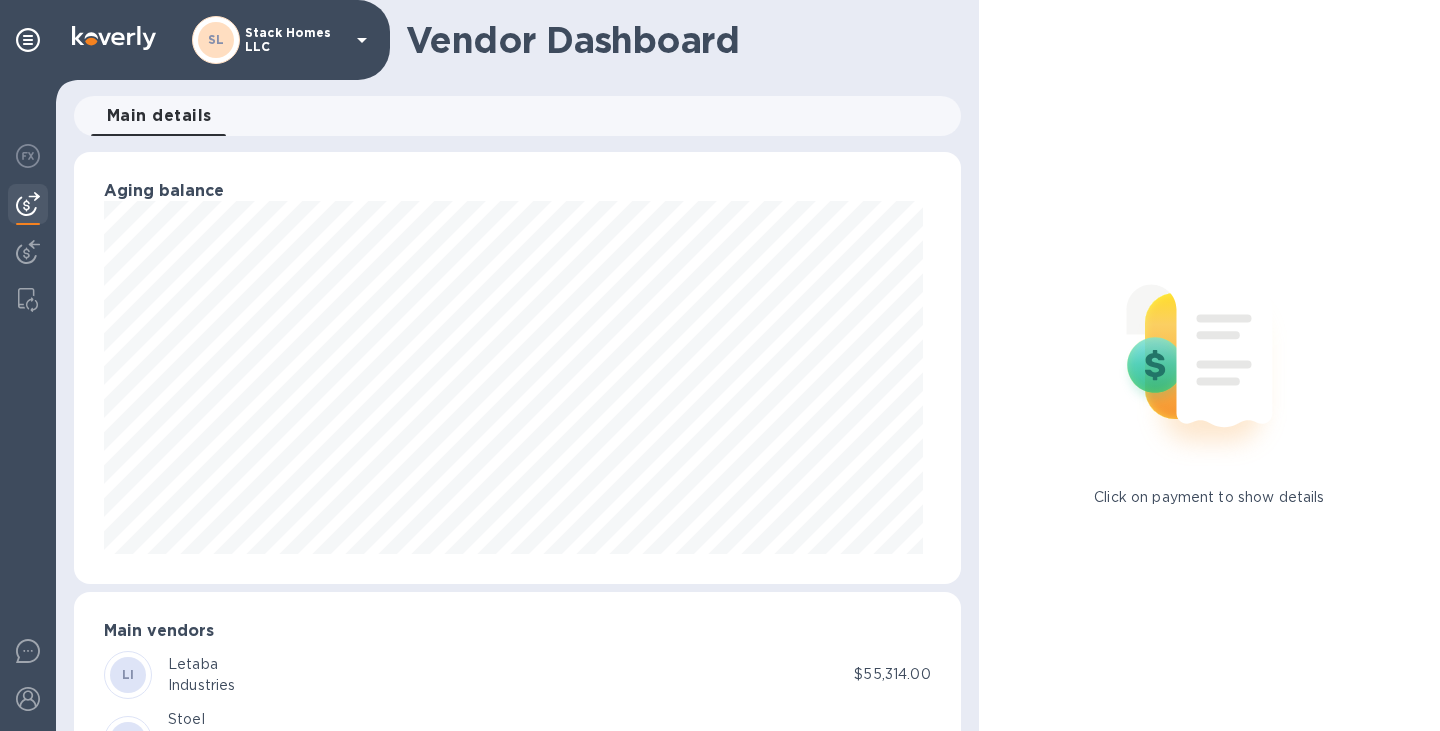 click on "Main details 0" at bounding box center [159, 116] 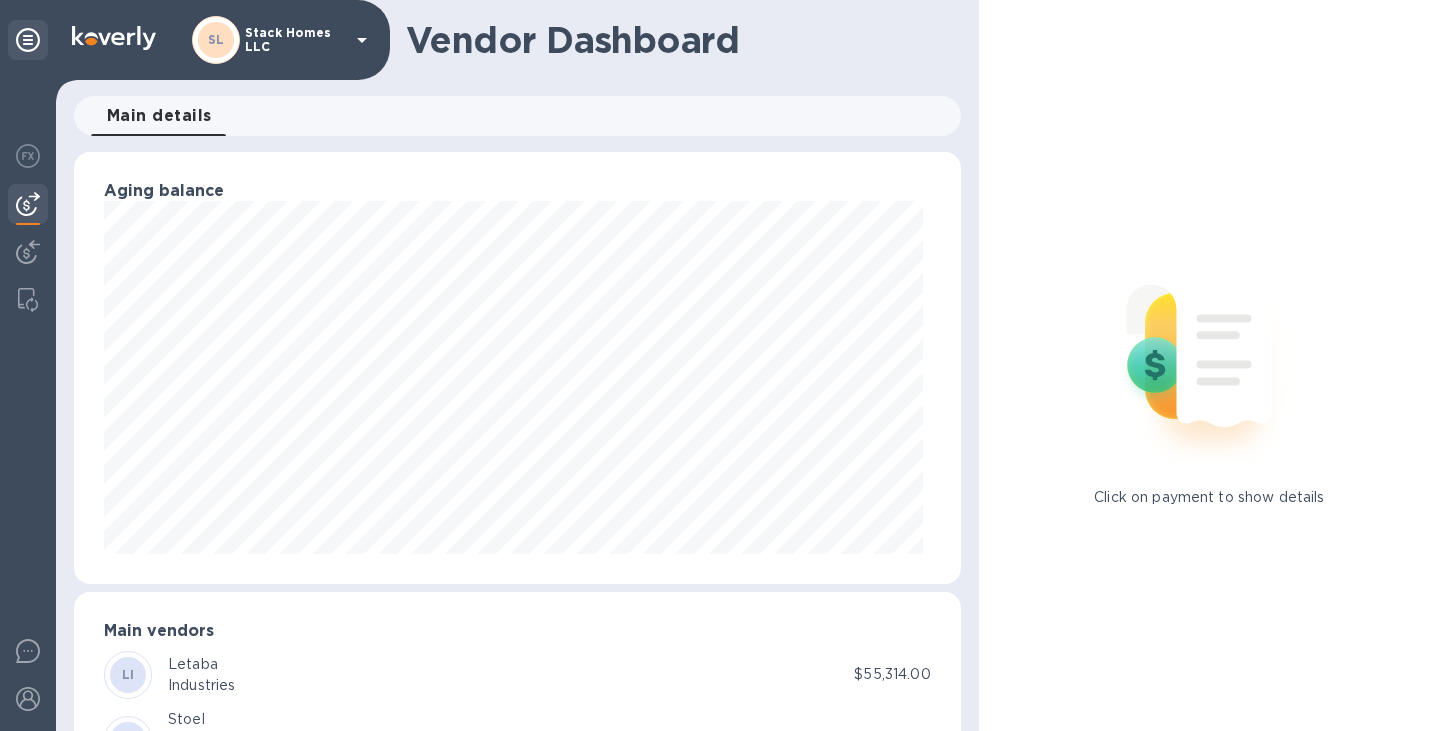 click 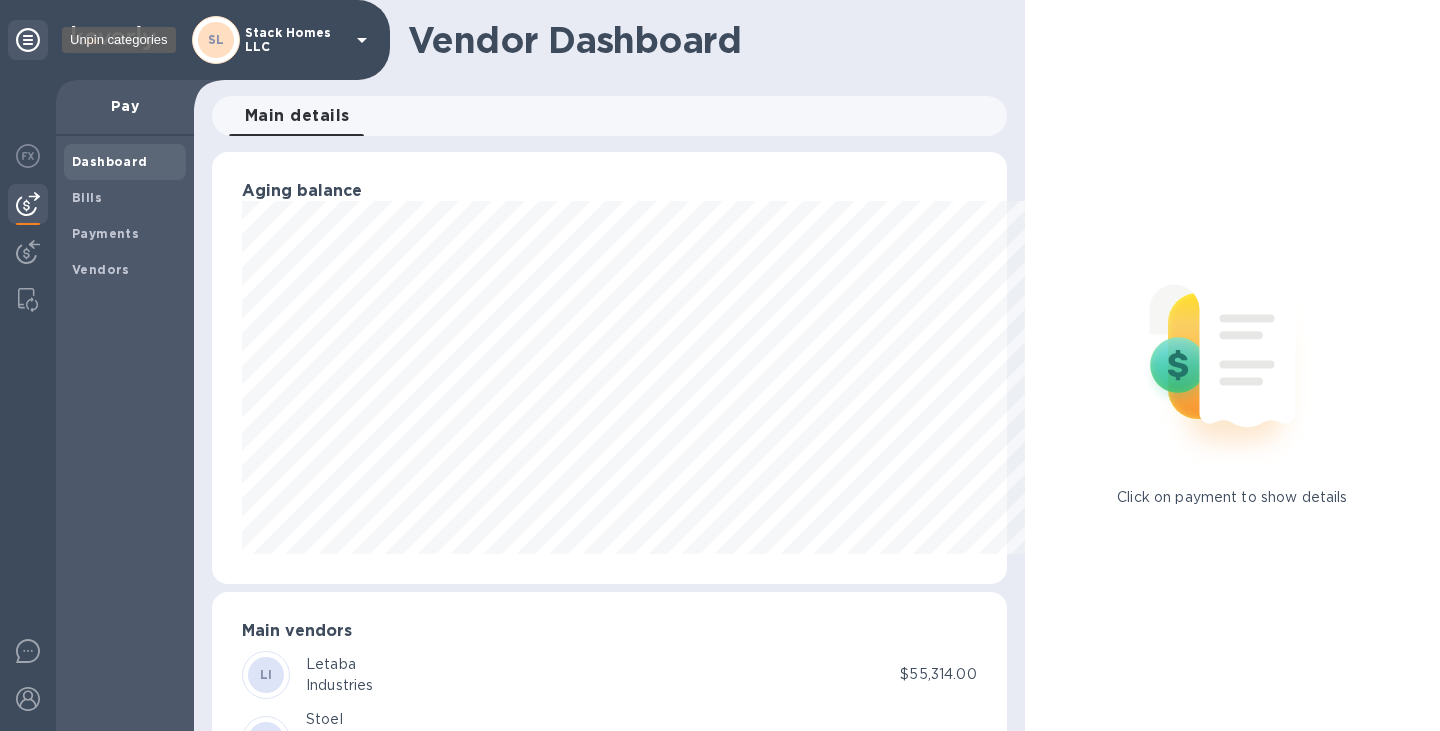 scroll, scrollTop: 432, scrollLeft: 788, axis: both 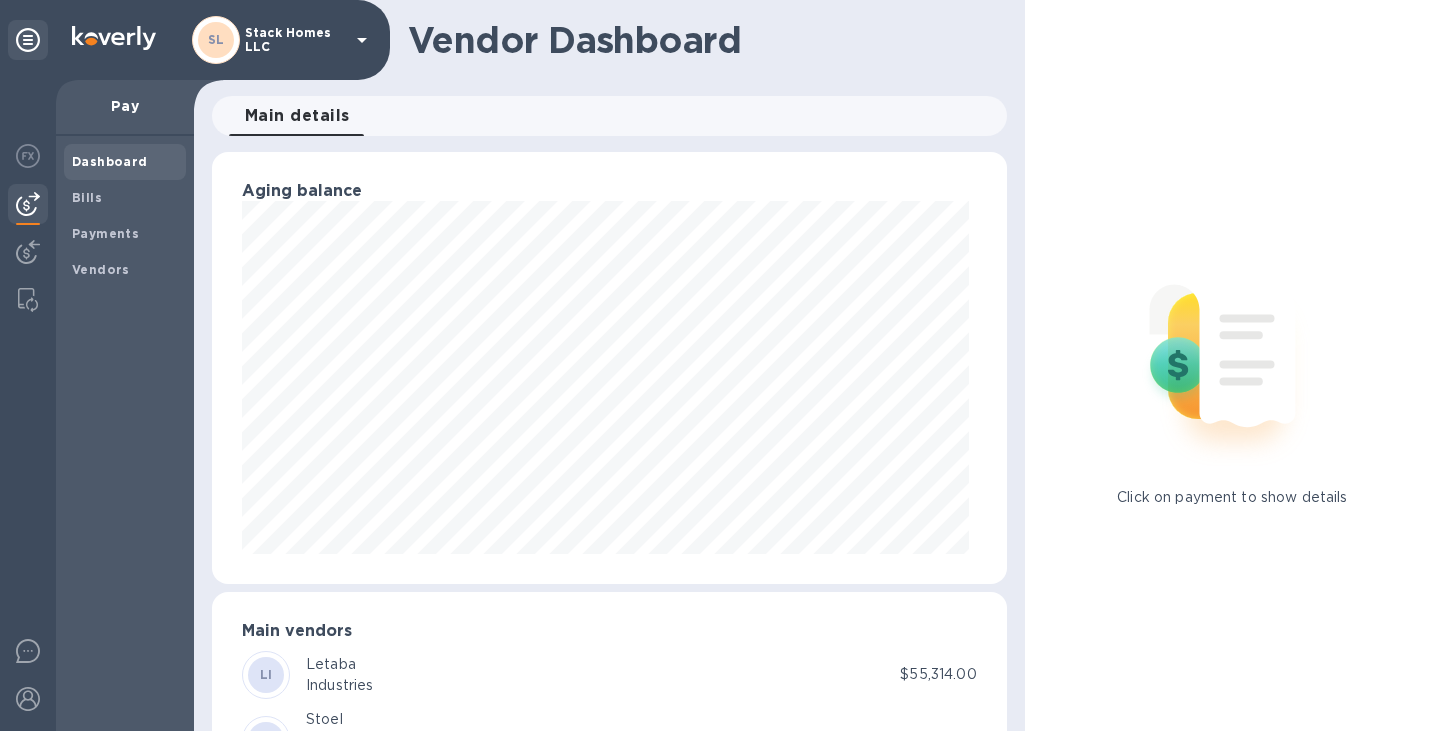 click on "Pay" at bounding box center (125, 106) 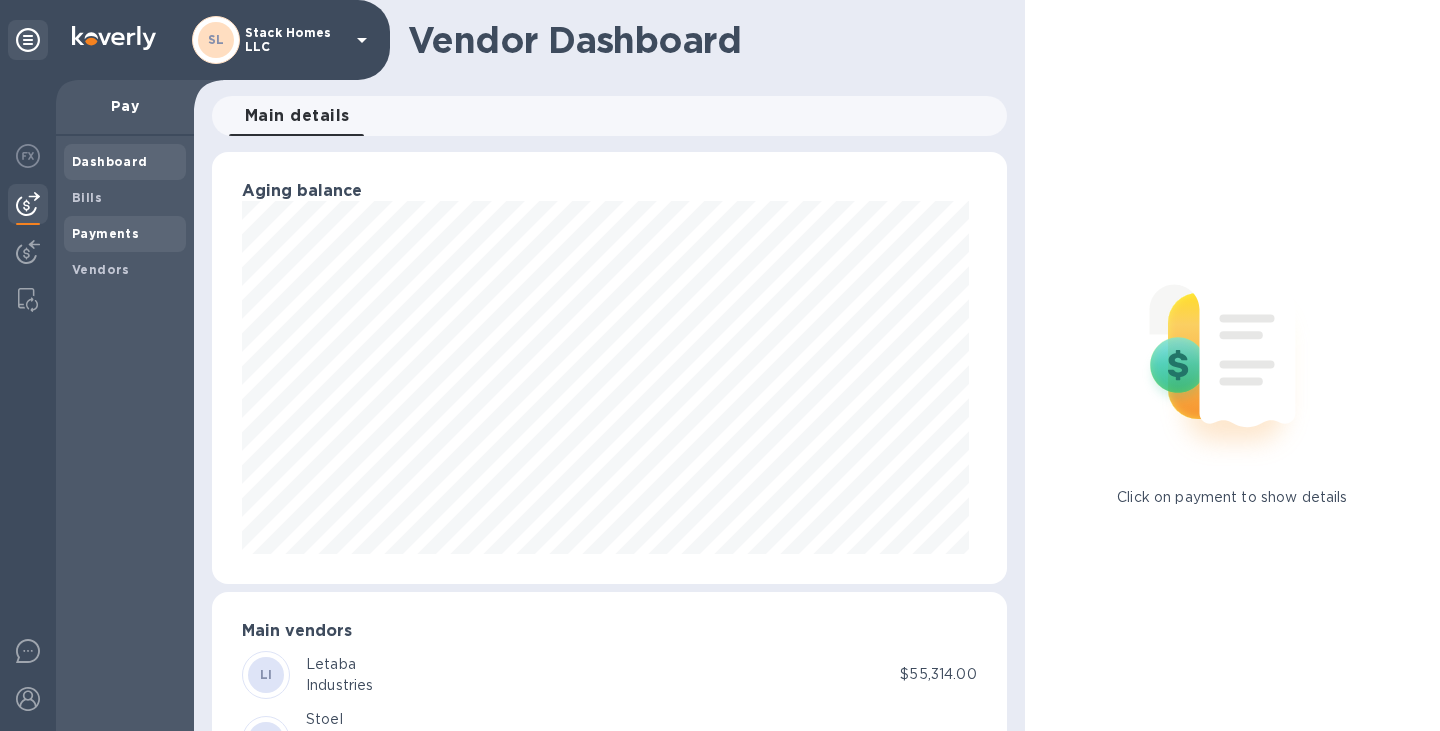 click on "Payments" at bounding box center (105, 234) 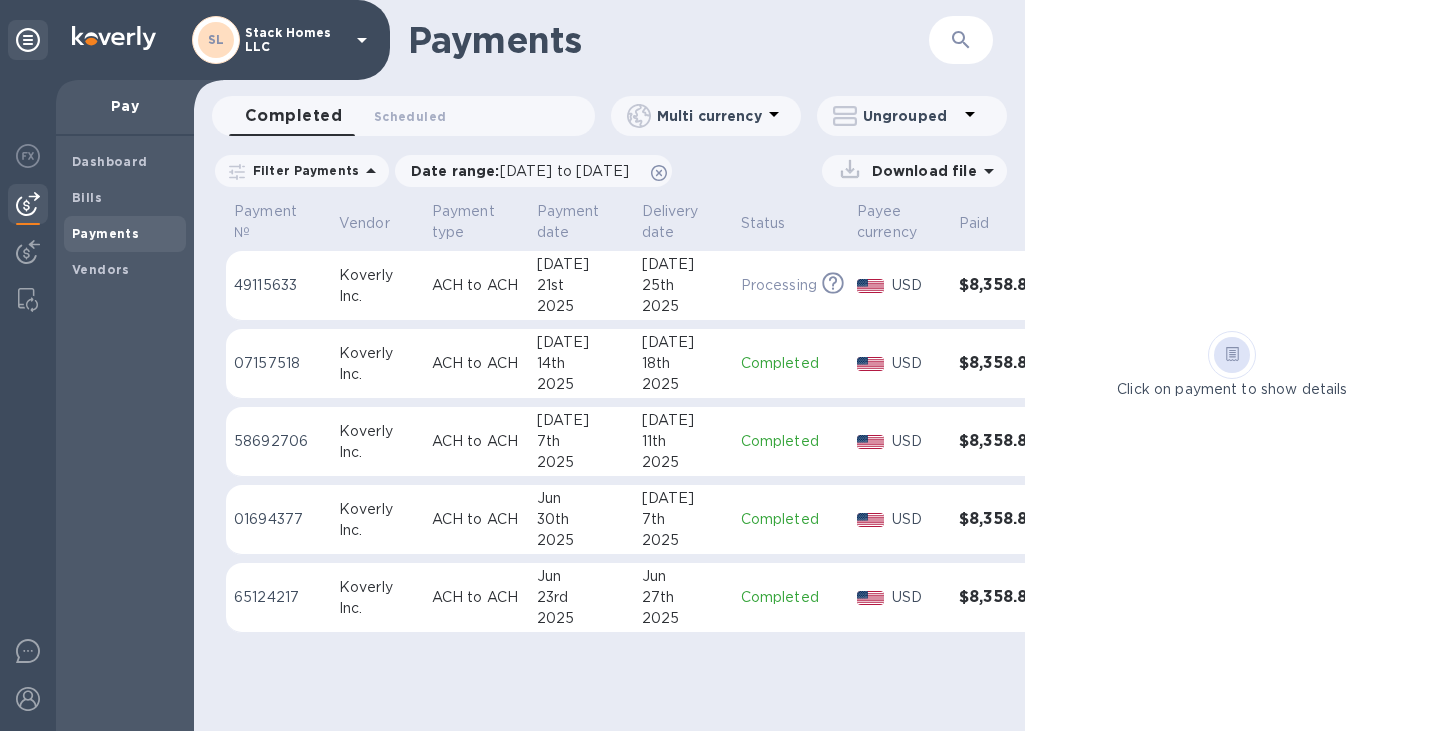click on "Koverly Inc." at bounding box center [377, 286] 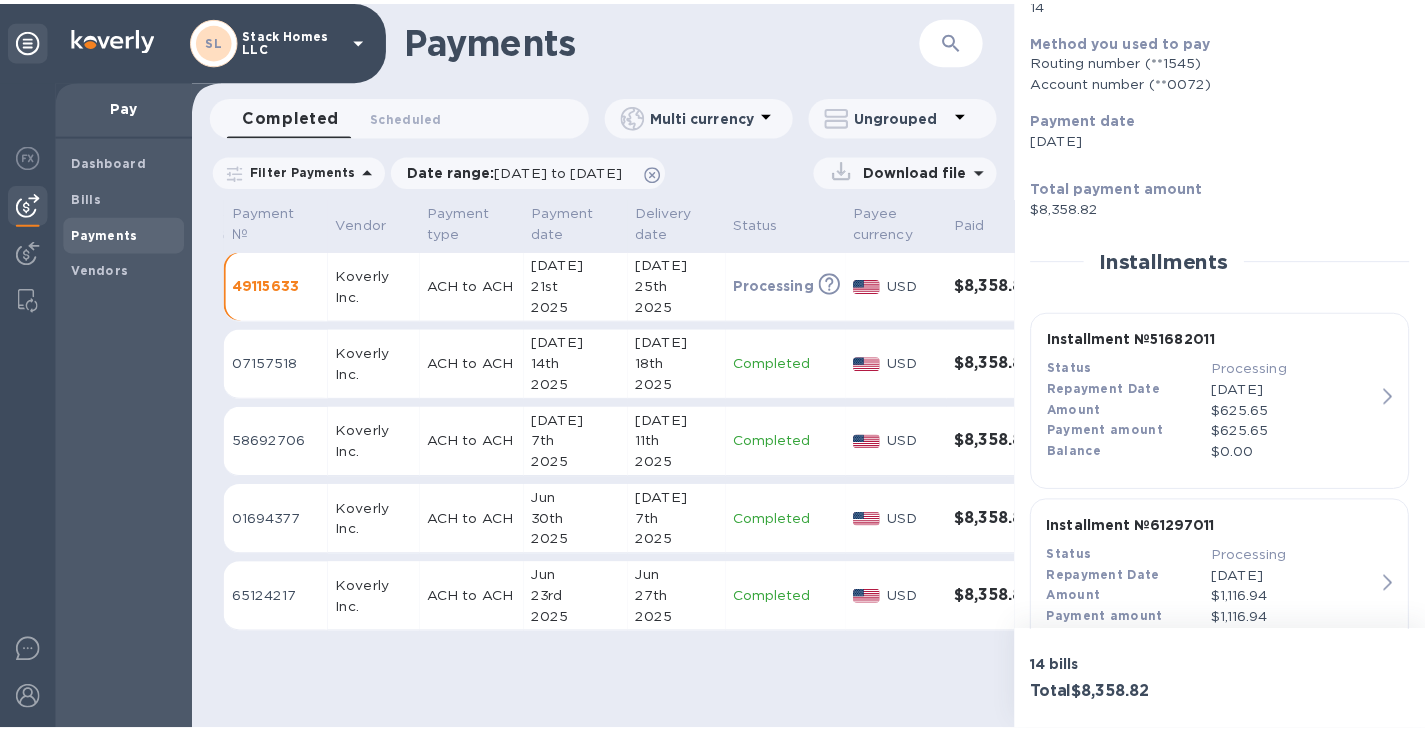 scroll, scrollTop: 231, scrollLeft: 0, axis: vertical 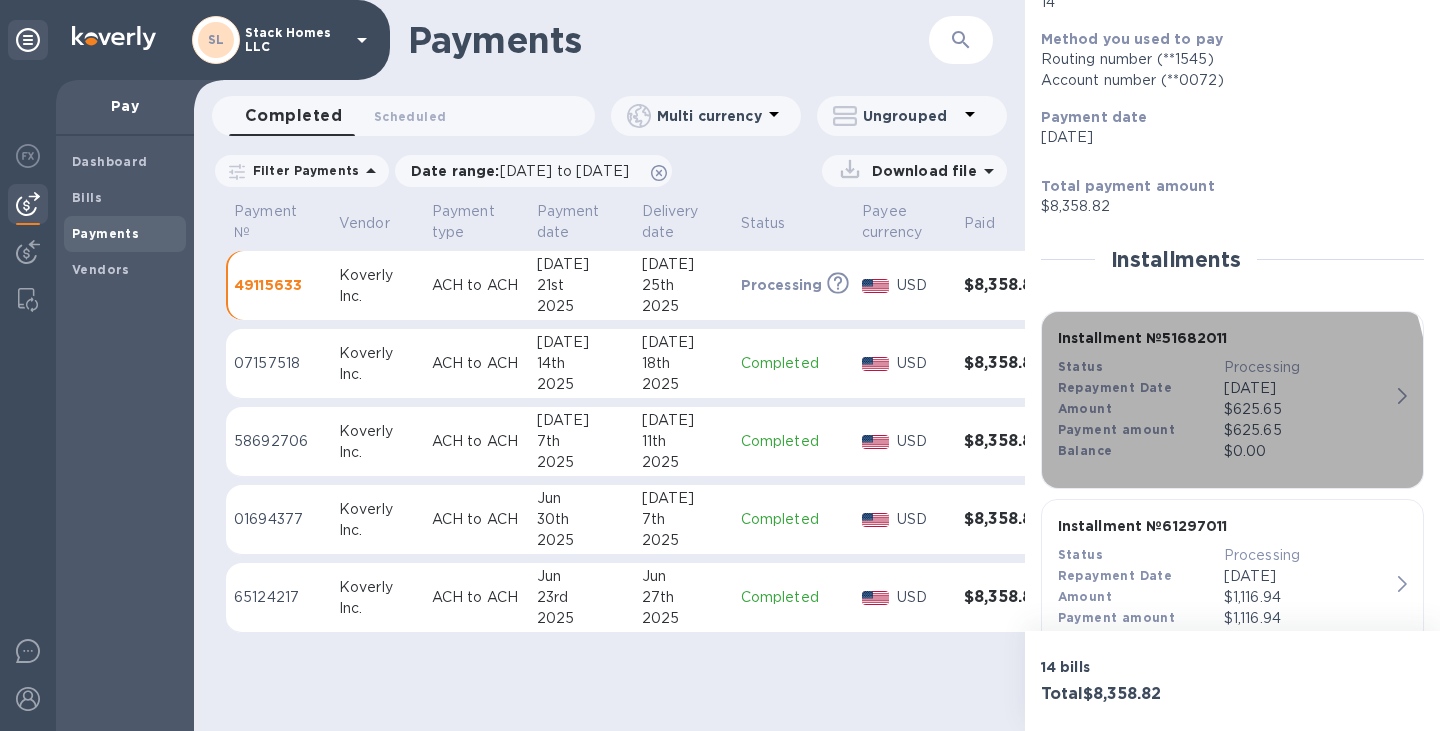 click on "Amount" at bounding box center [1085, 408] 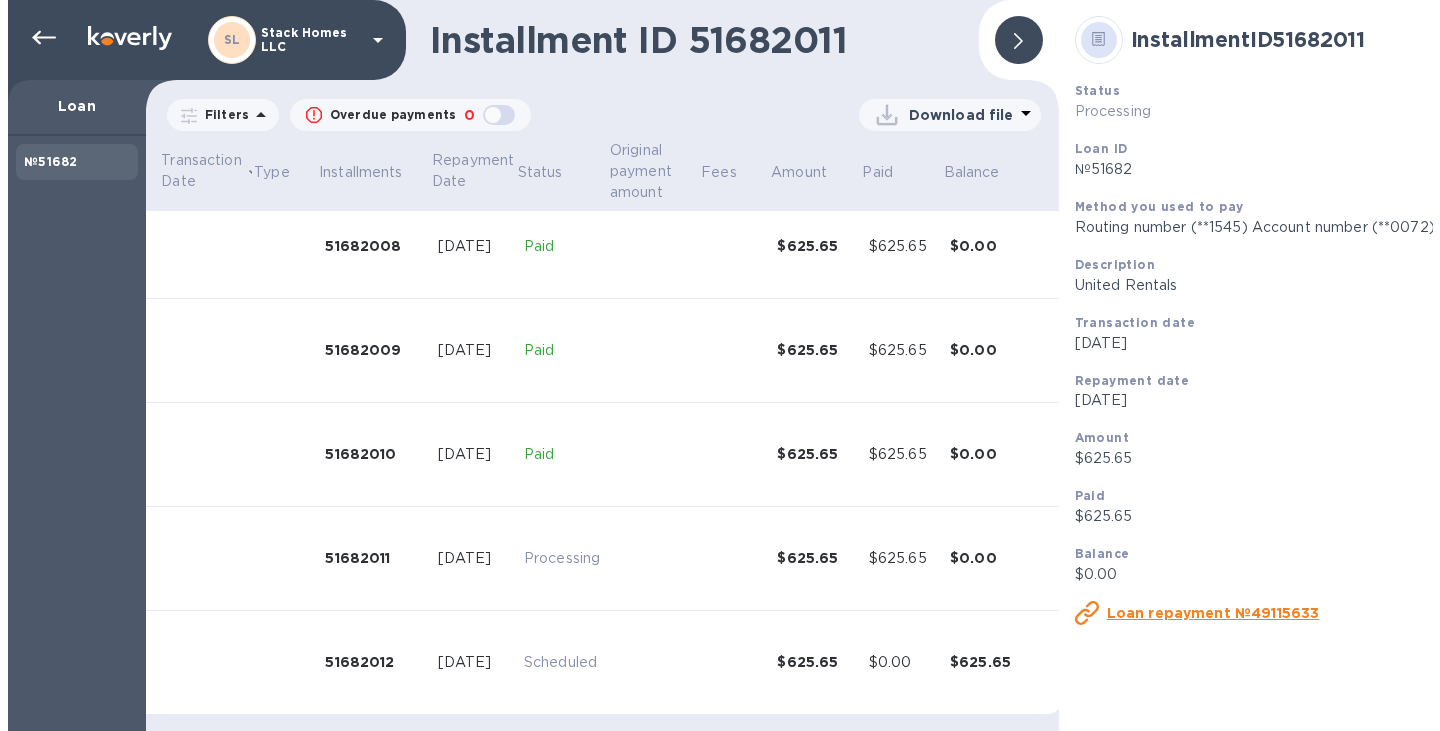 scroll, scrollTop: 866, scrollLeft: 217, axis: both 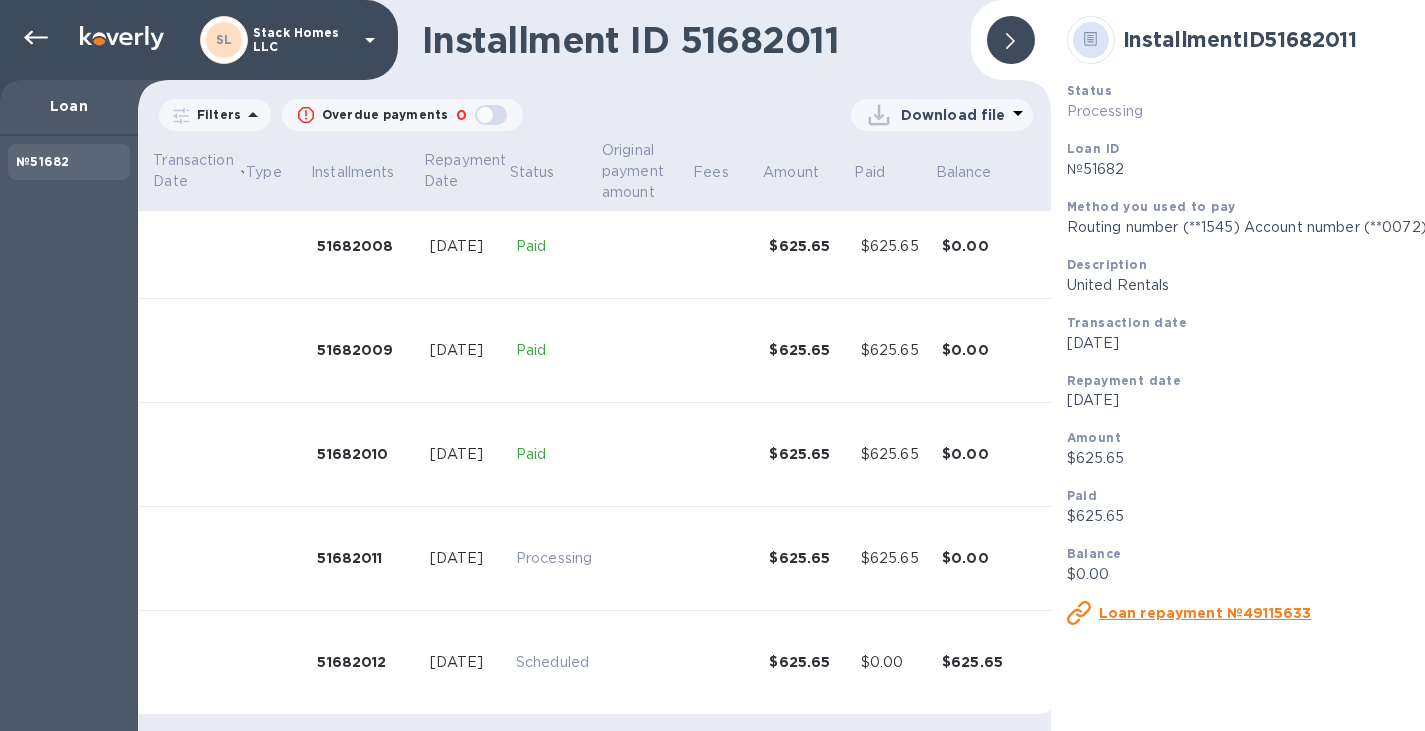 click on "51682011" at bounding box center [365, 558] 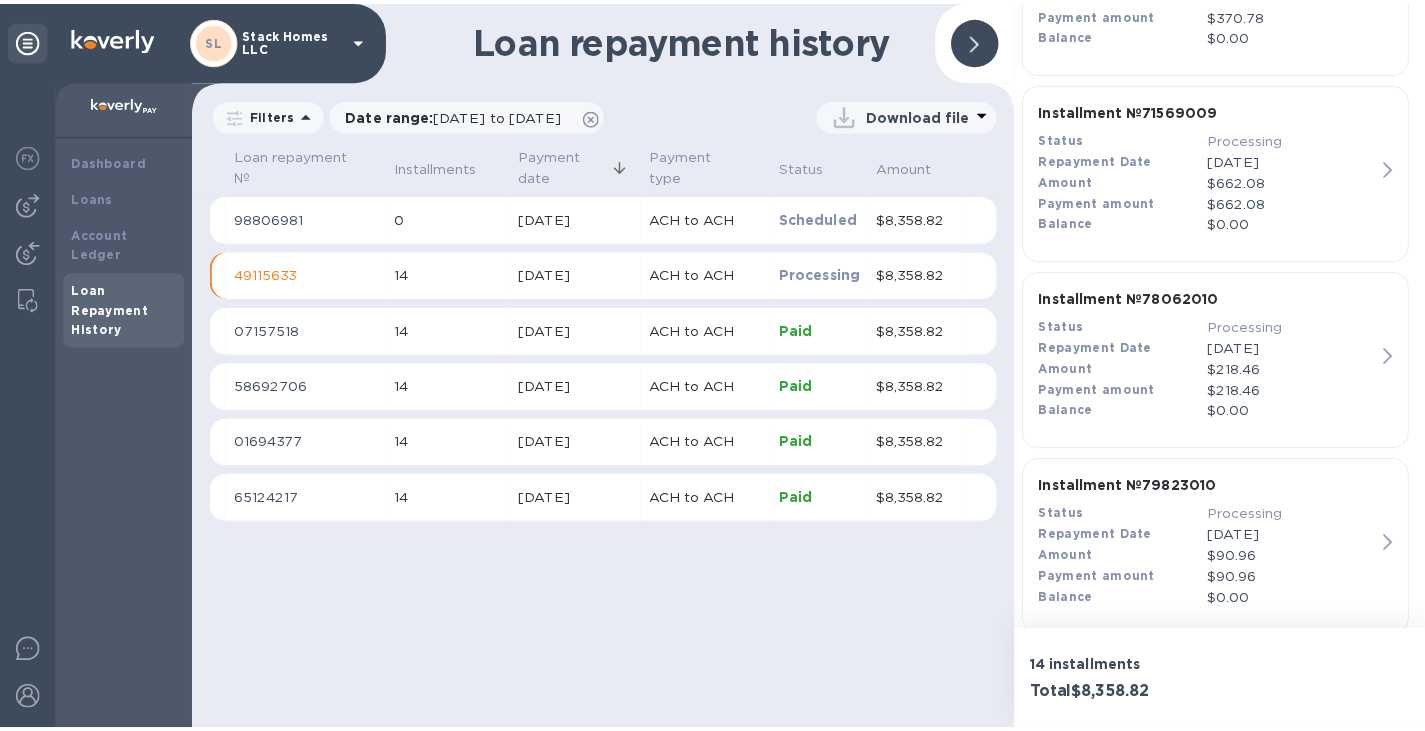 scroll, scrollTop: 2451, scrollLeft: 0, axis: vertical 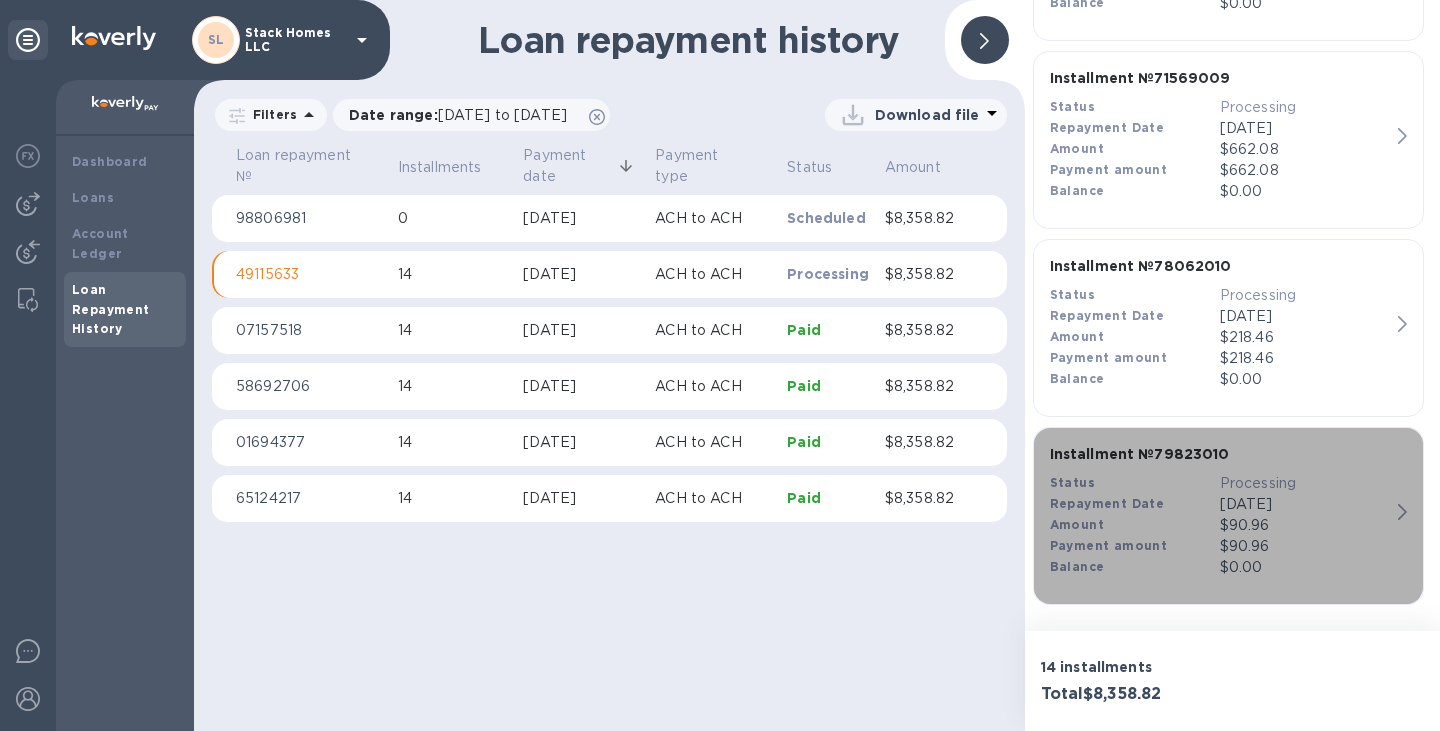 click on "Installment № 79823010" at bounding box center [1140, 454] 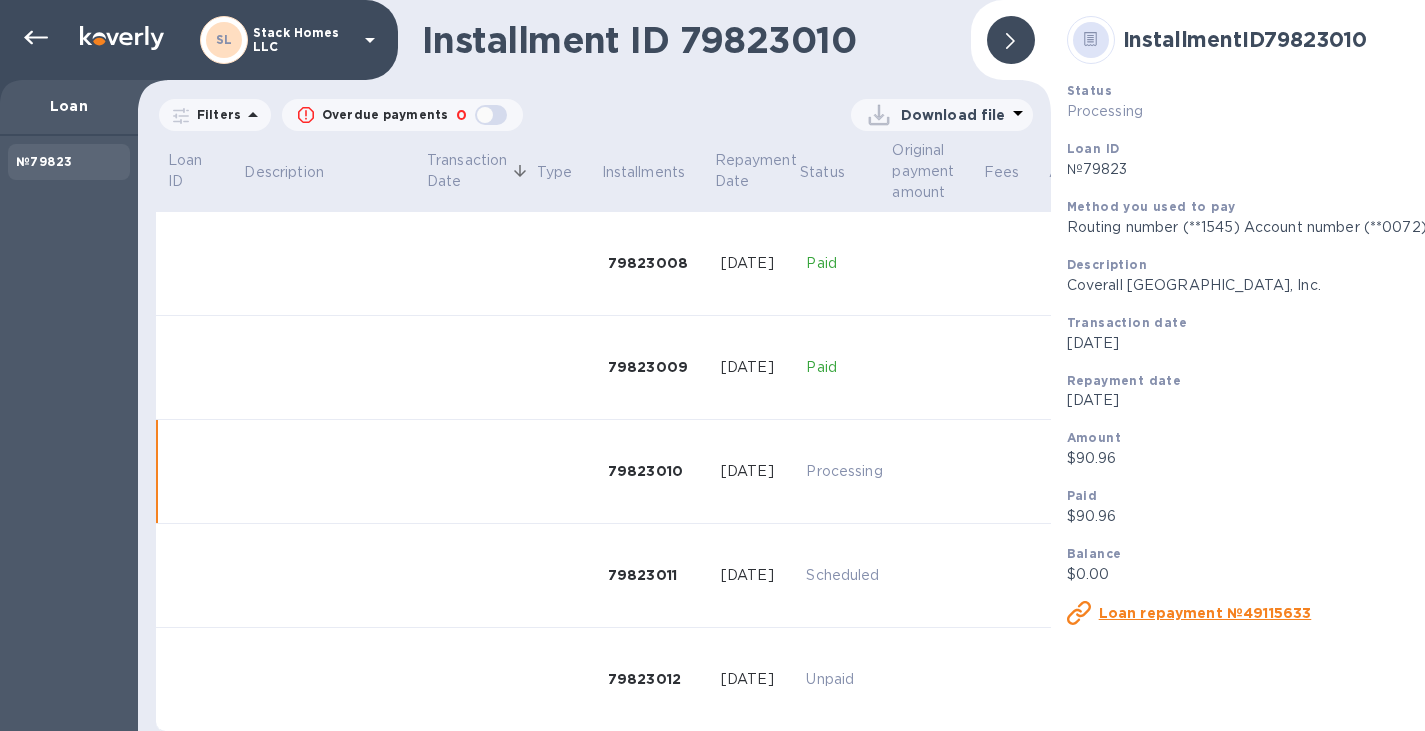 scroll, scrollTop: 866, scrollLeft: 0, axis: vertical 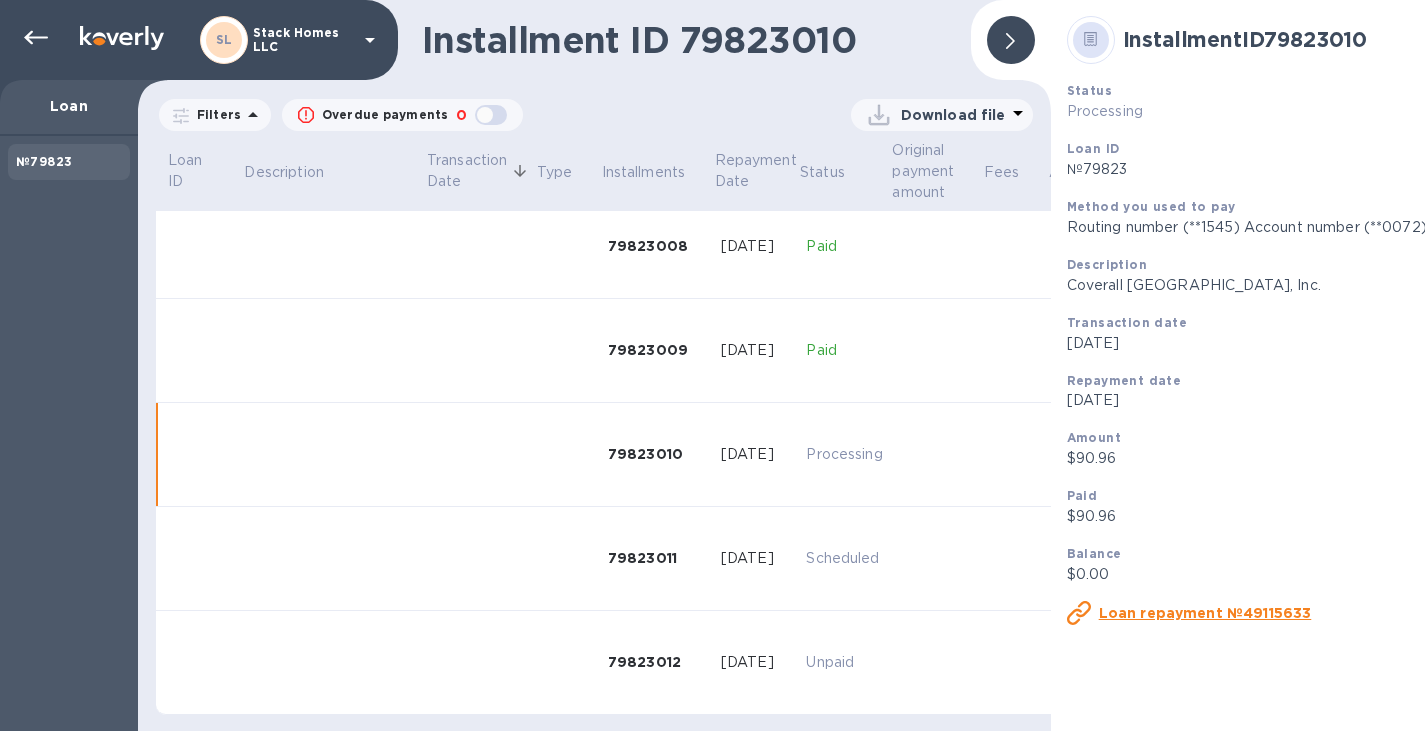 click on "Amount" at bounding box center [1279, 437] 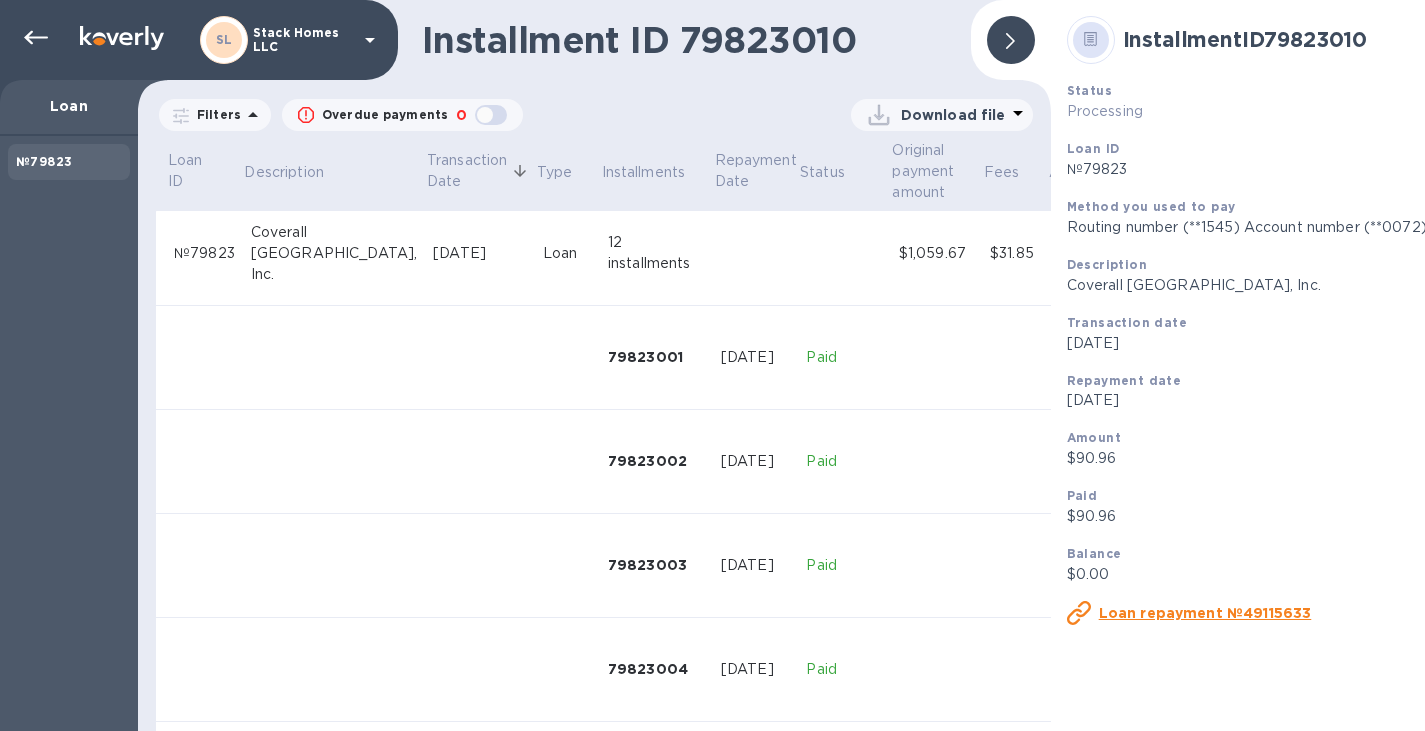 scroll, scrollTop: 0, scrollLeft: 0, axis: both 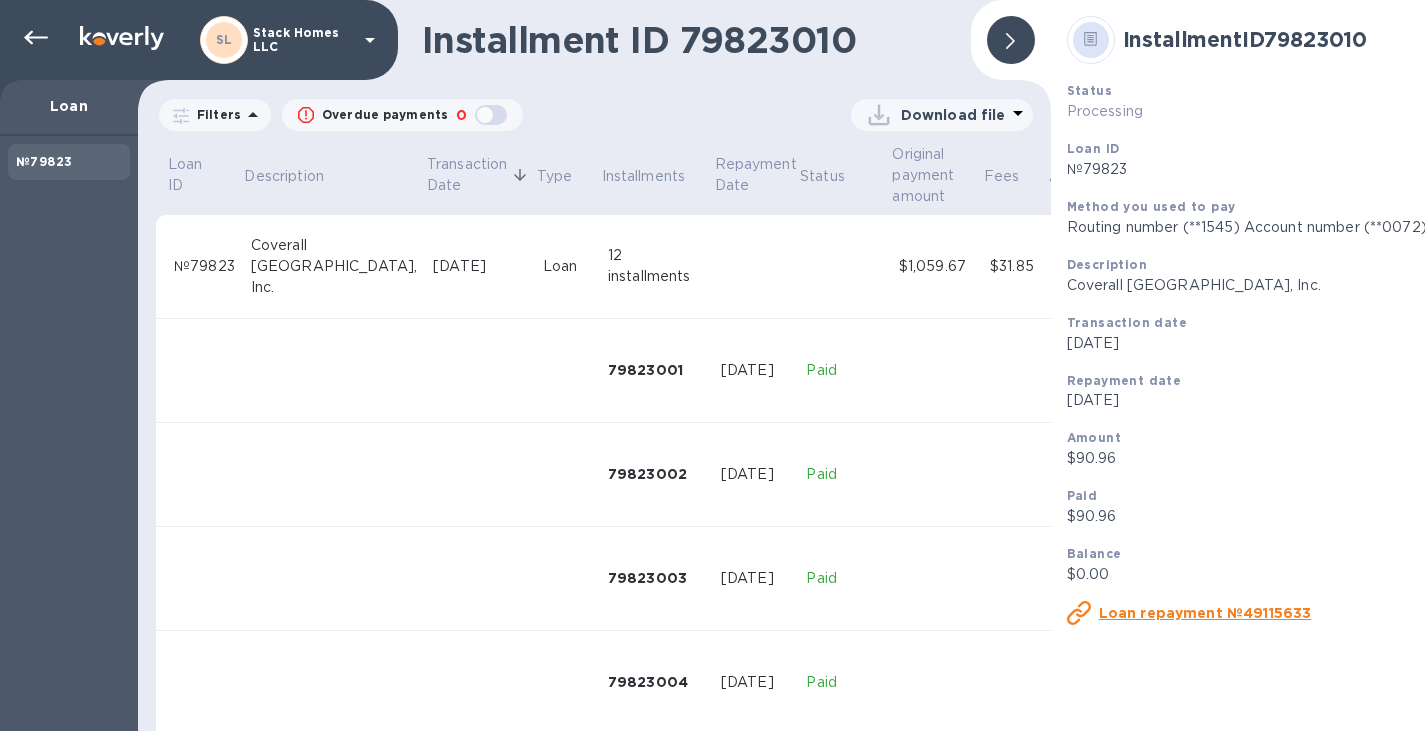 click 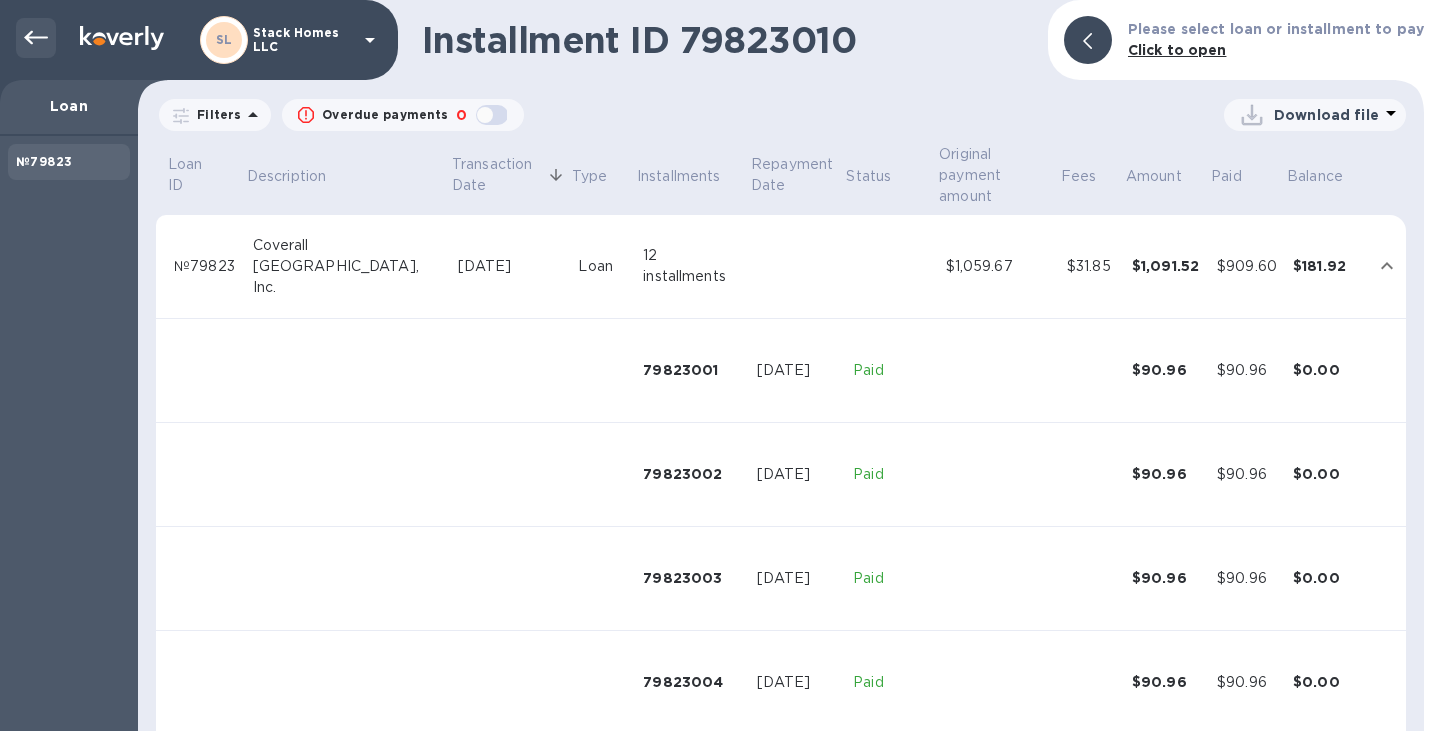 click 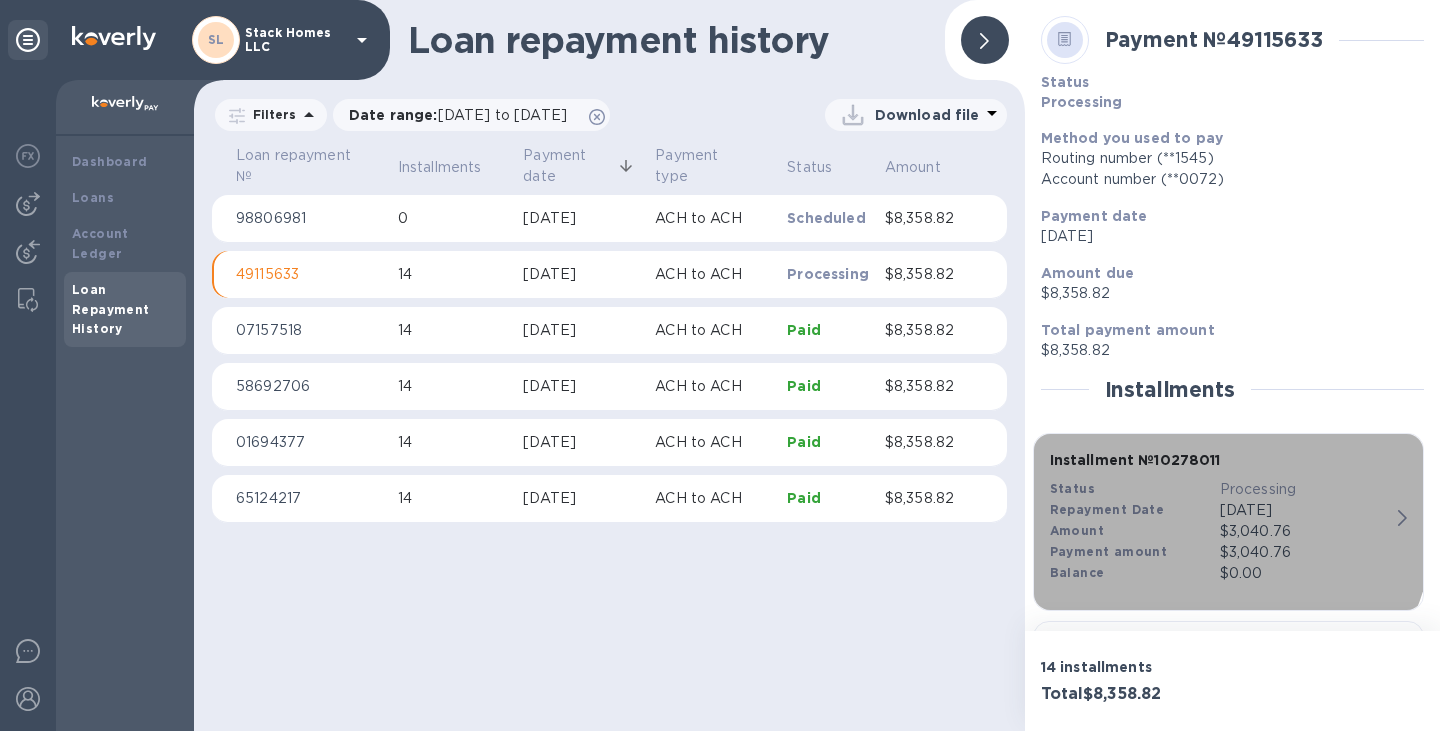 click on "Repayment Date" at bounding box center [1135, 510] 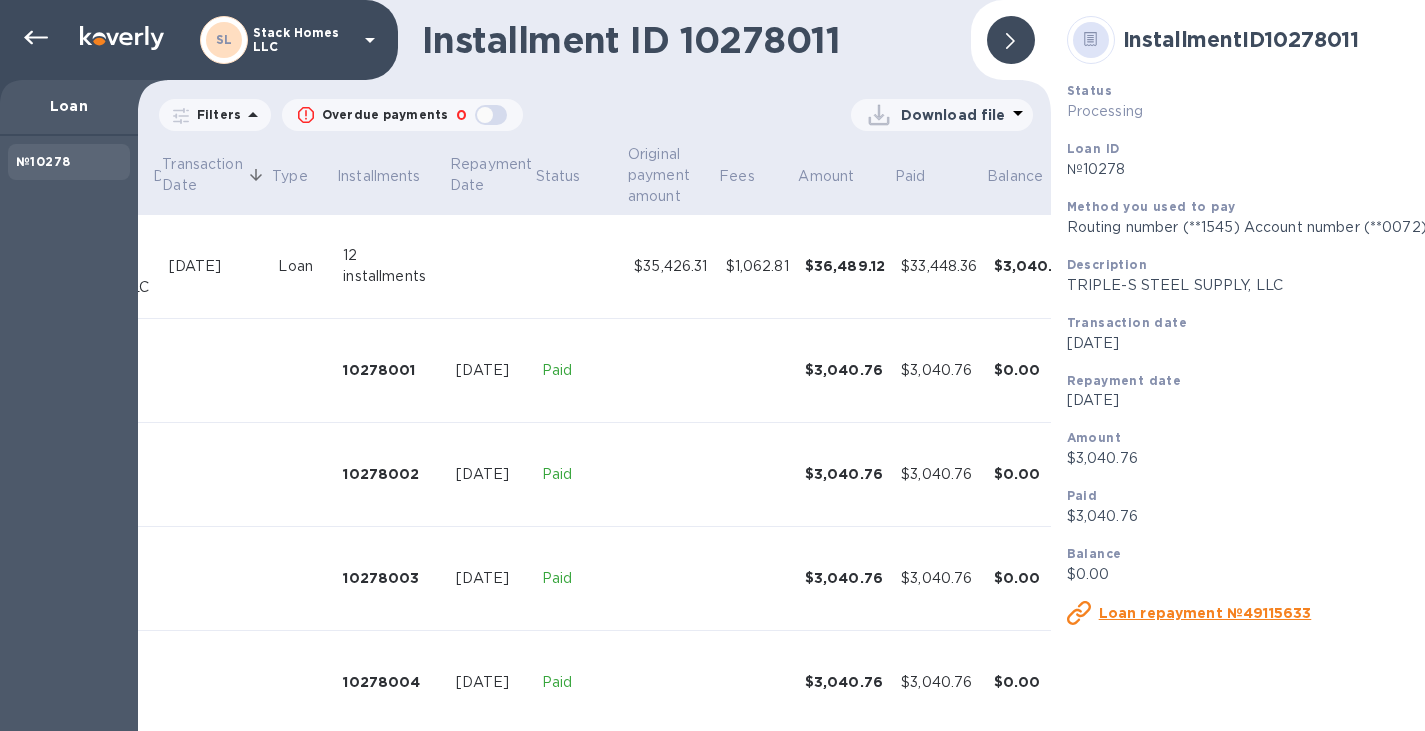 scroll, scrollTop: 0, scrollLeft: 254, axis: horizontal 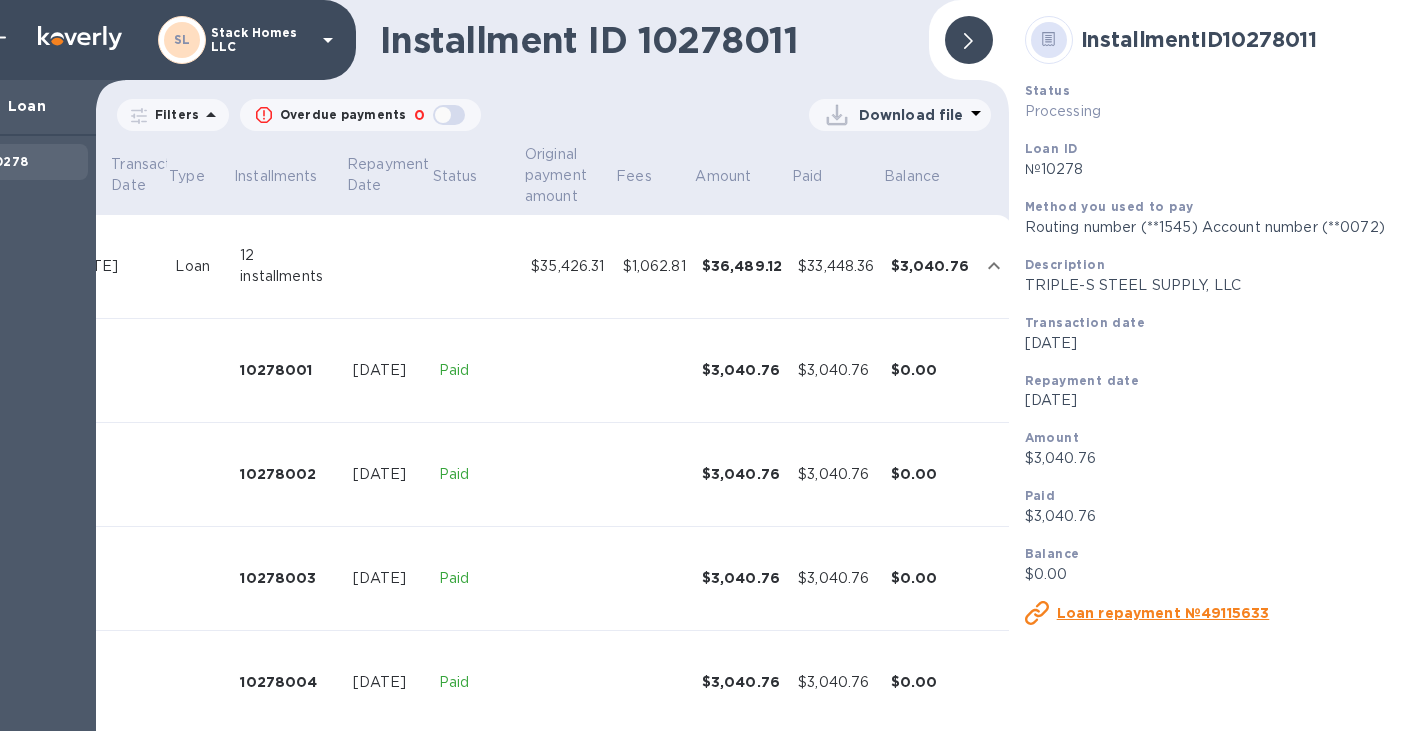 click on "$0.00" at bounding box center (930, 579) 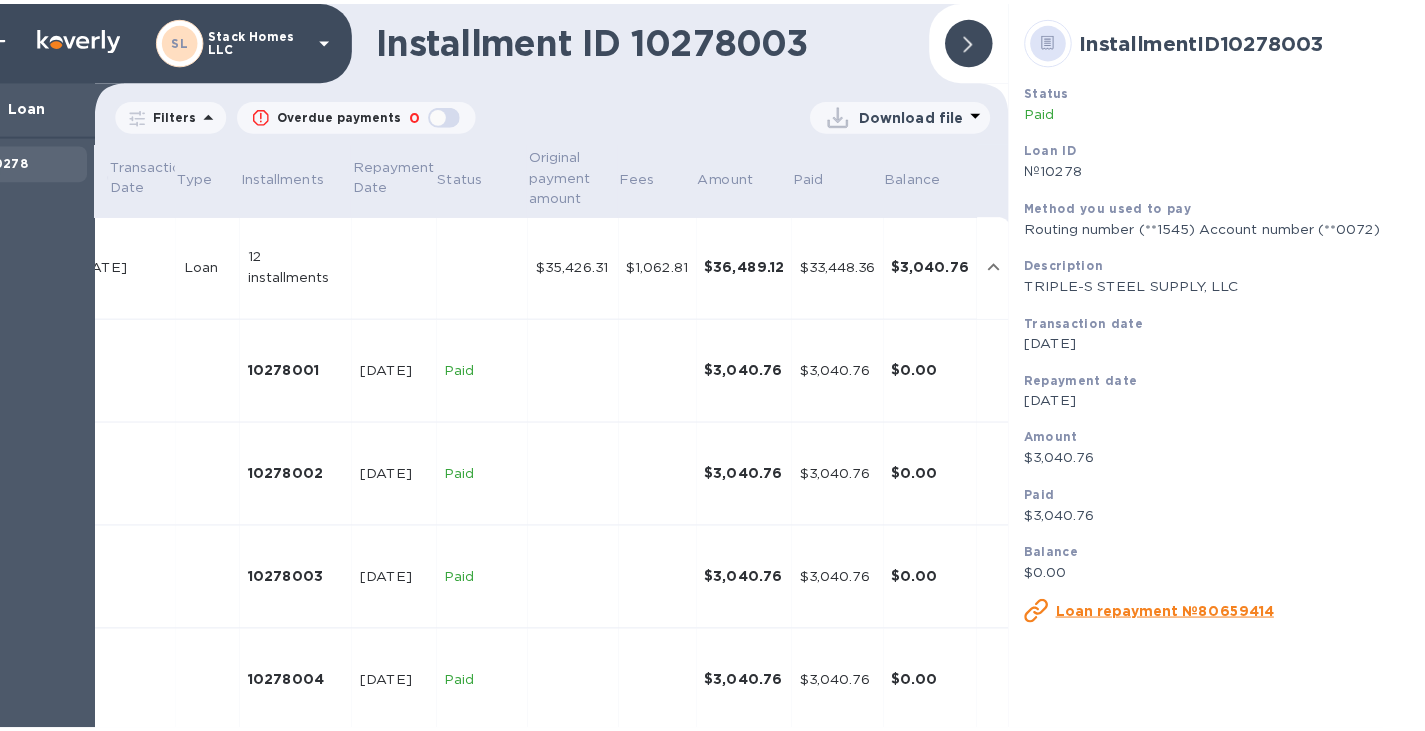 scroll, scrollTop: 0, scrollLeft: 0, axis: both 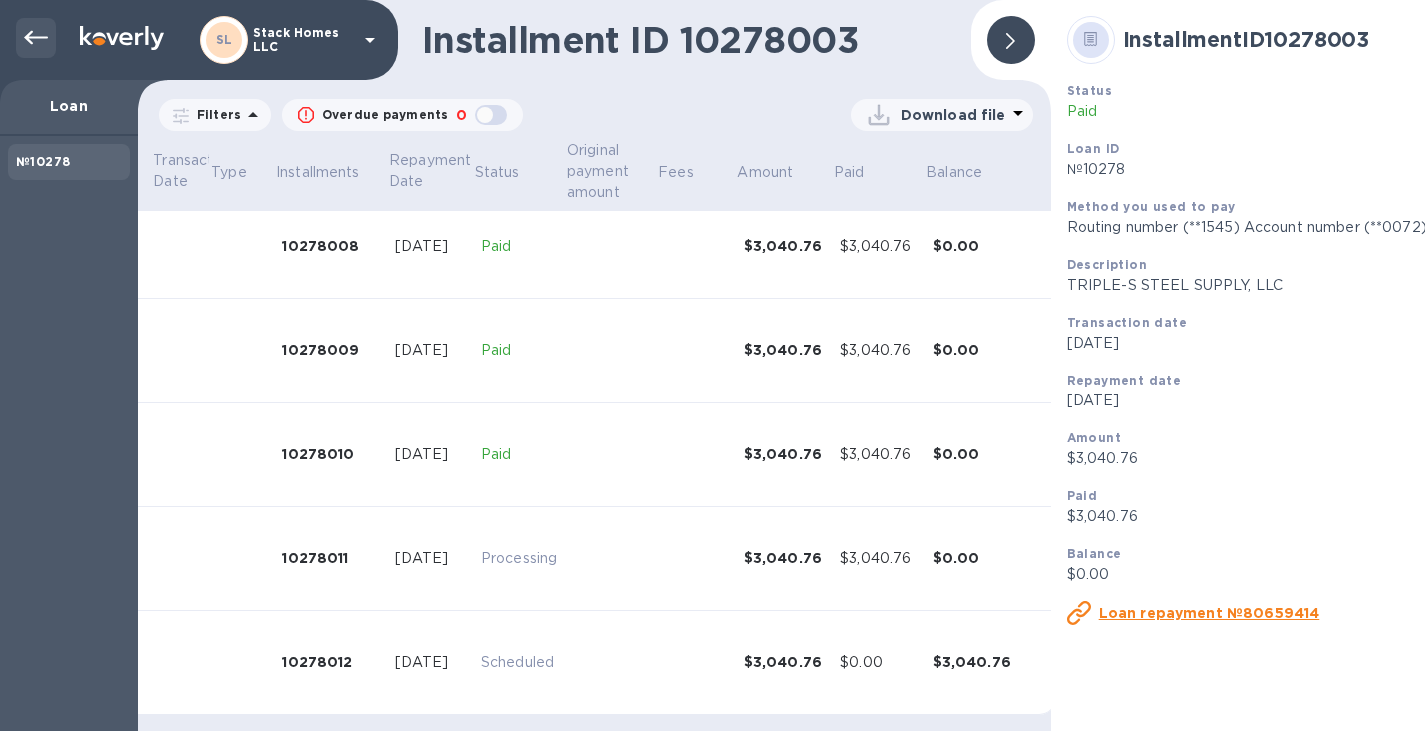 click 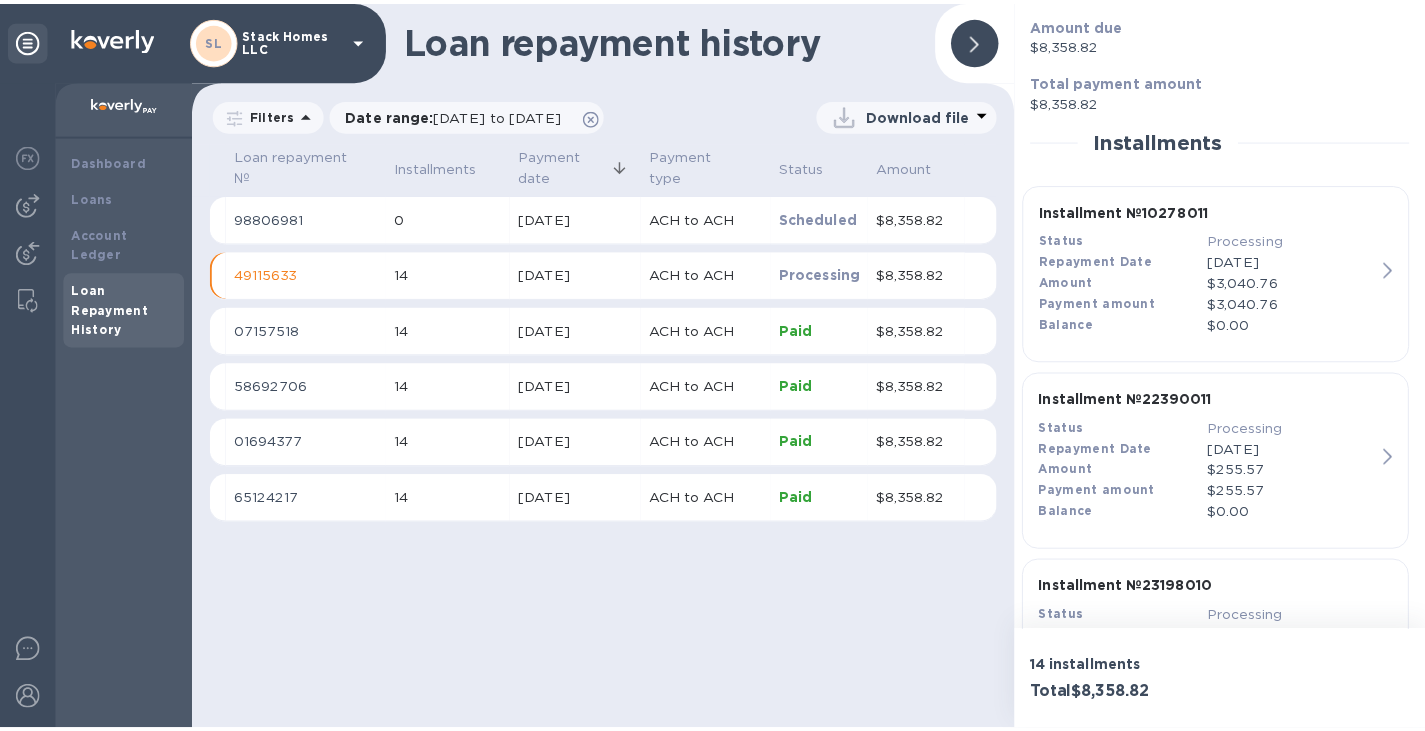 scroll, scrollTop: 250, scrollLeft: 0, axis: vertical 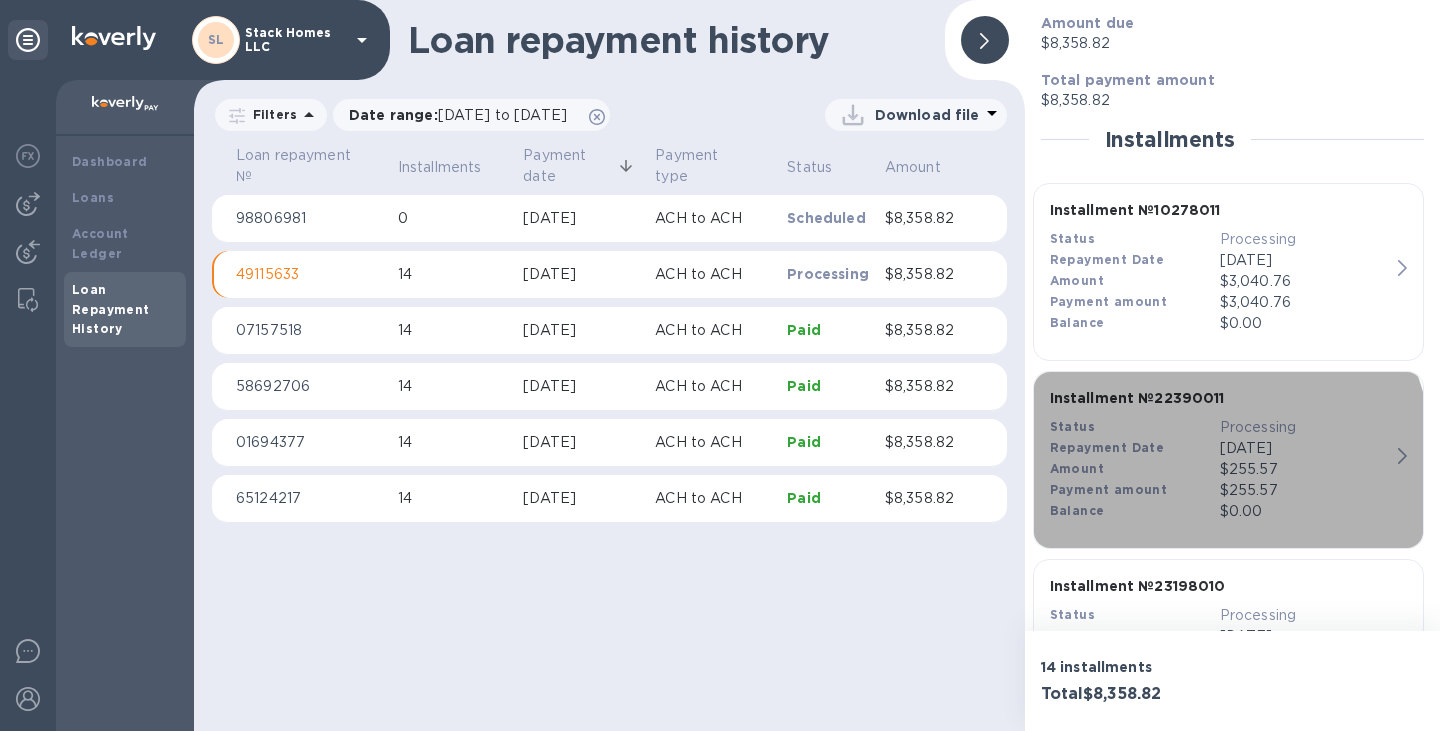 click on "Amount" at bounding box center [1135, 469] 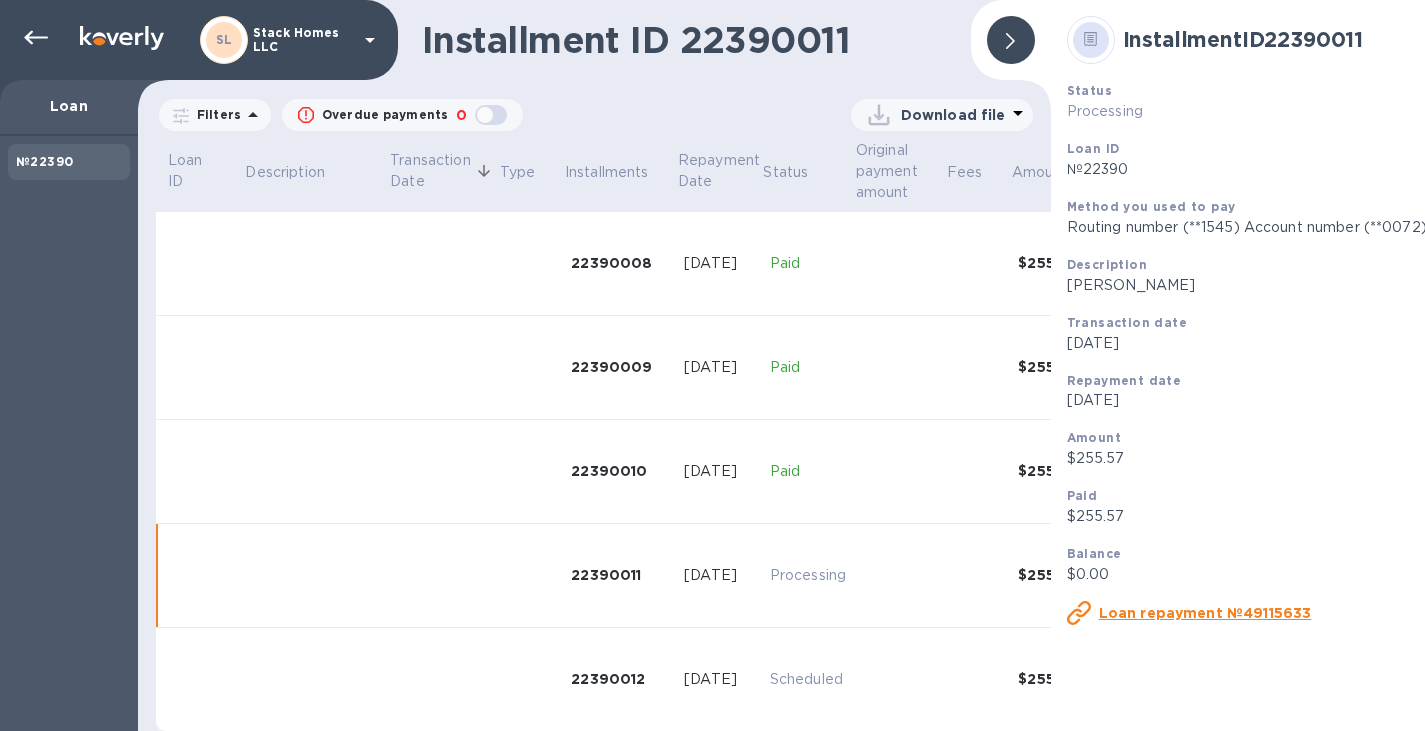 scroll, scrollTop: 866, scrollLeft: 0, axis: vertical 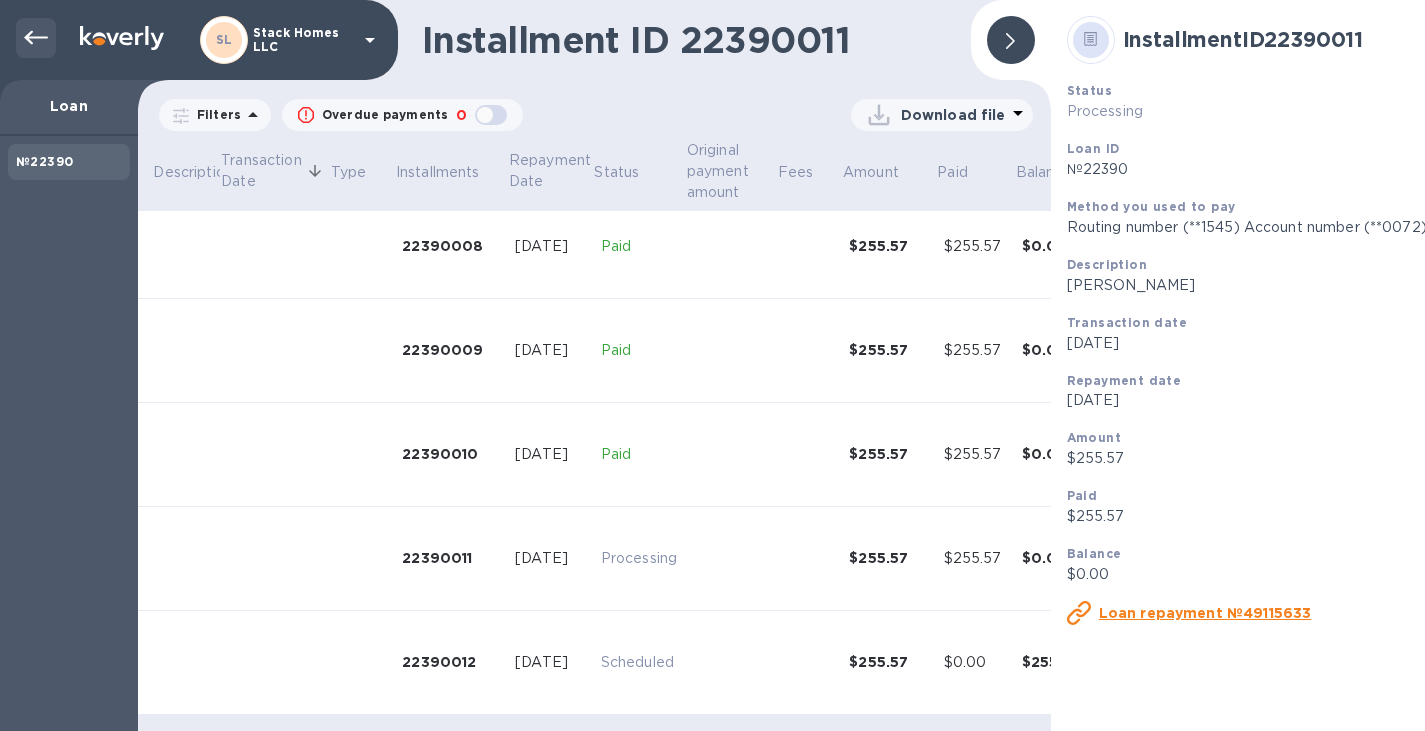 click 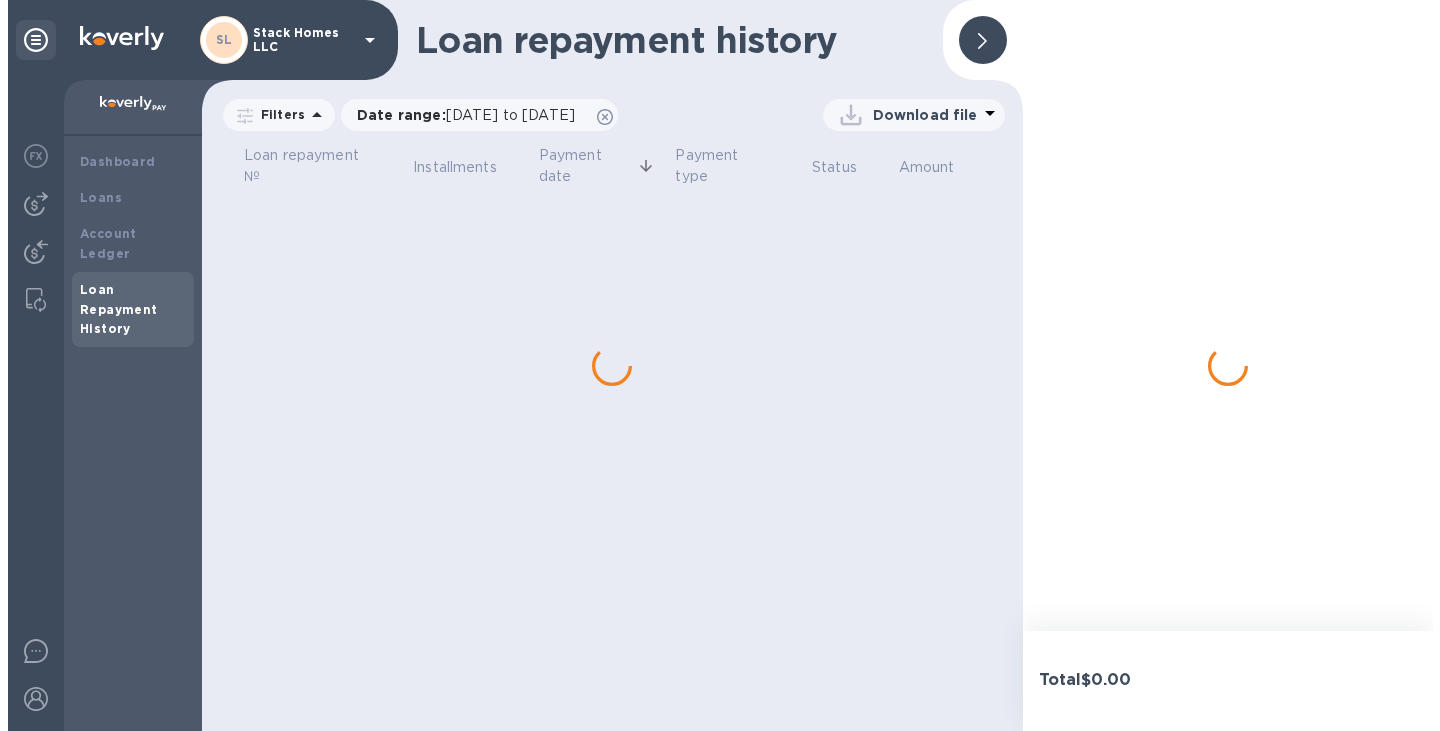 scroll, scrollTop: 0, scrollLeft: 0, axis: both 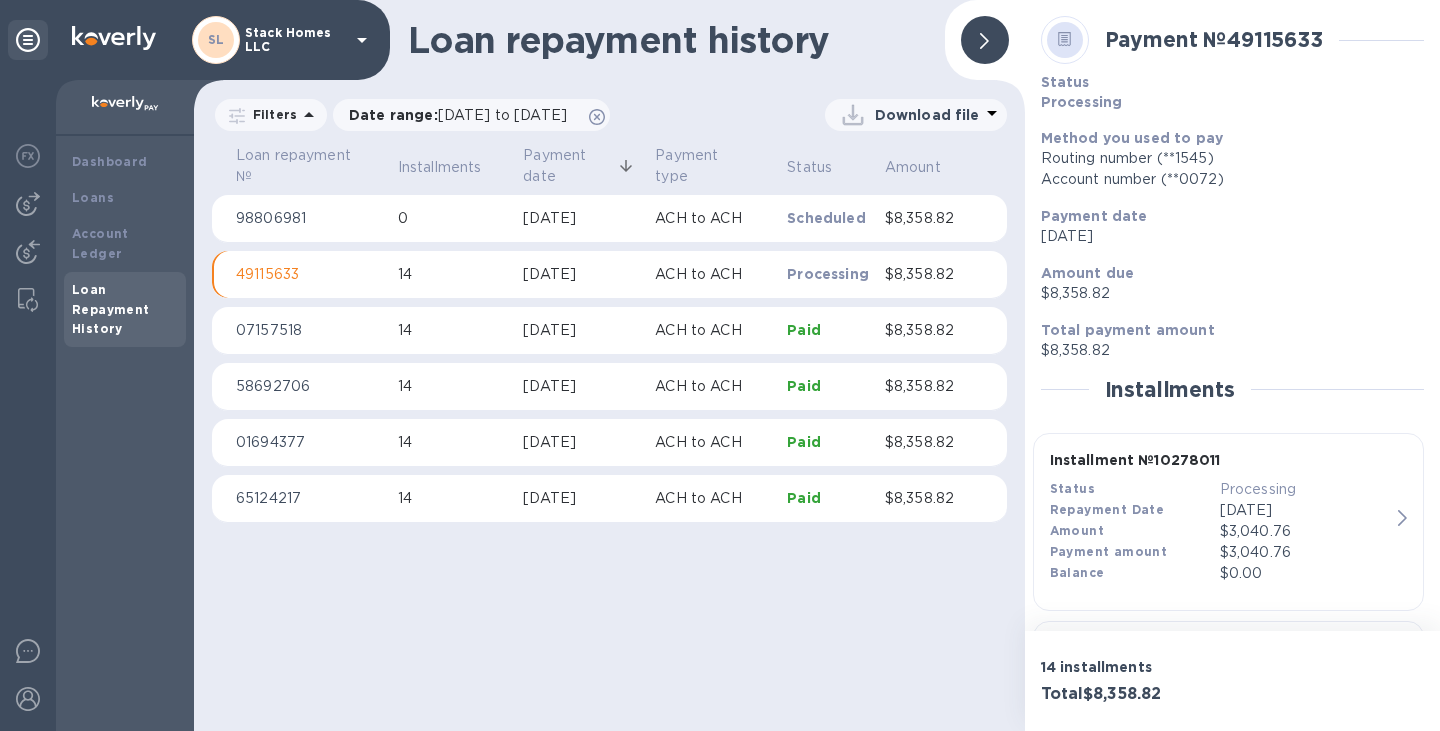 drag, startPoint x: 44, startPoint y: 23, endPoint x: 479, endPoint y: 316, distance: 524.475 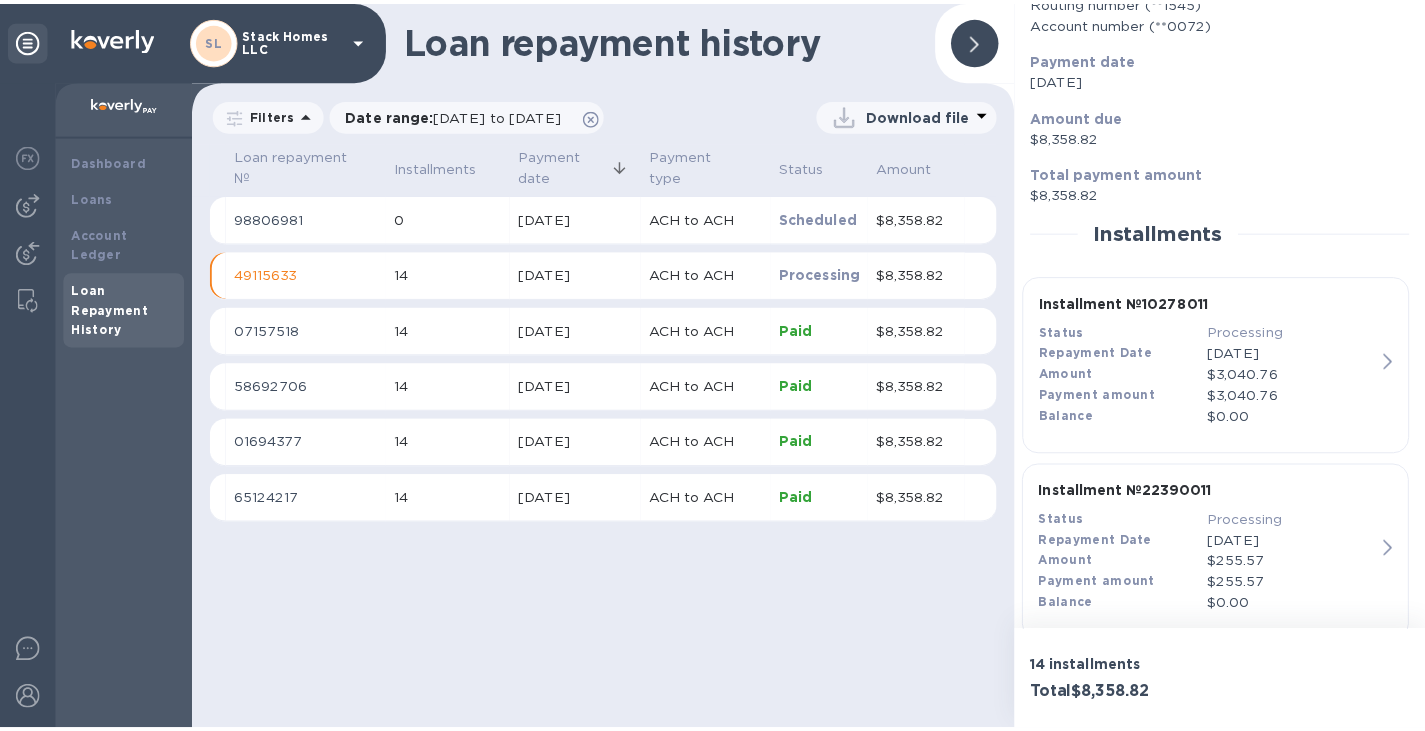 scroll, scrollTop: 156, scrollLeft: 0, axis: vertical 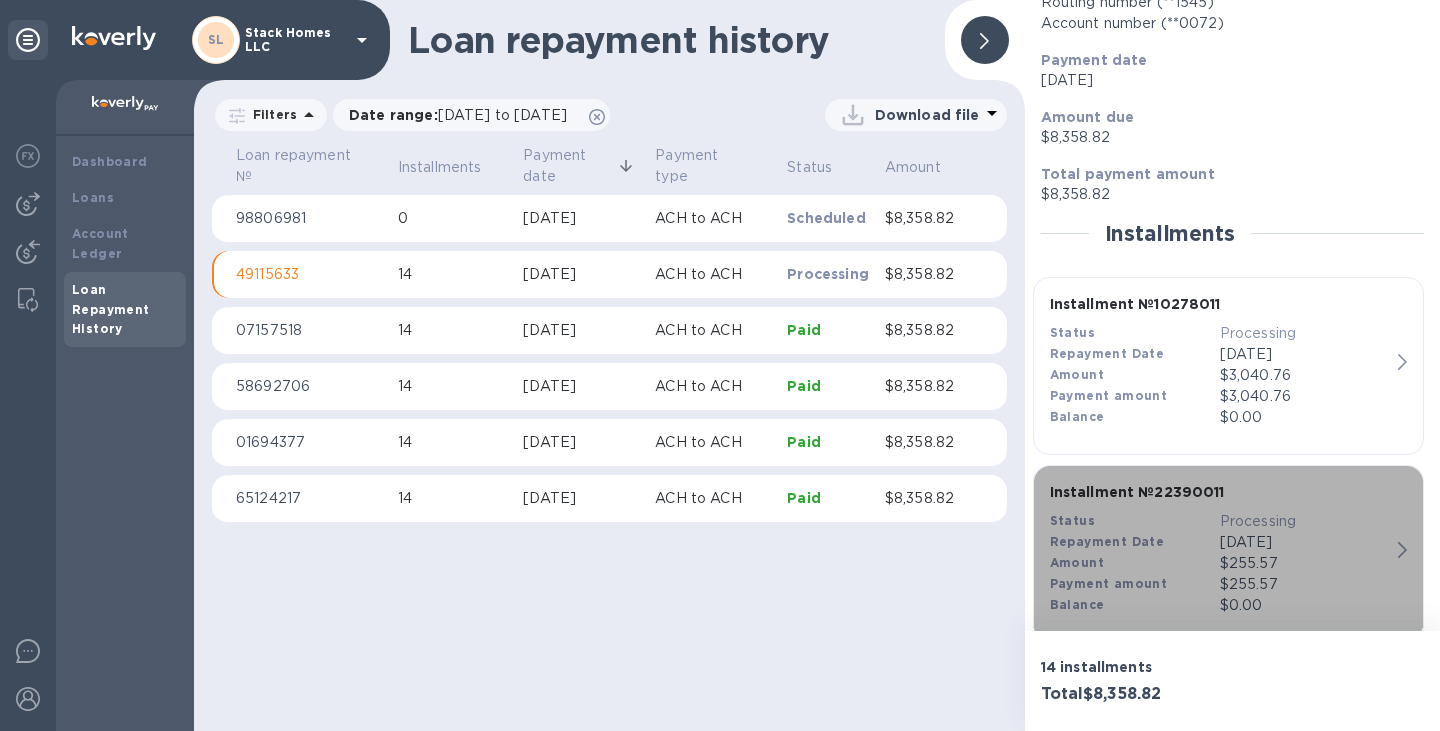click on "Status" at bounding box center (1135, 521) 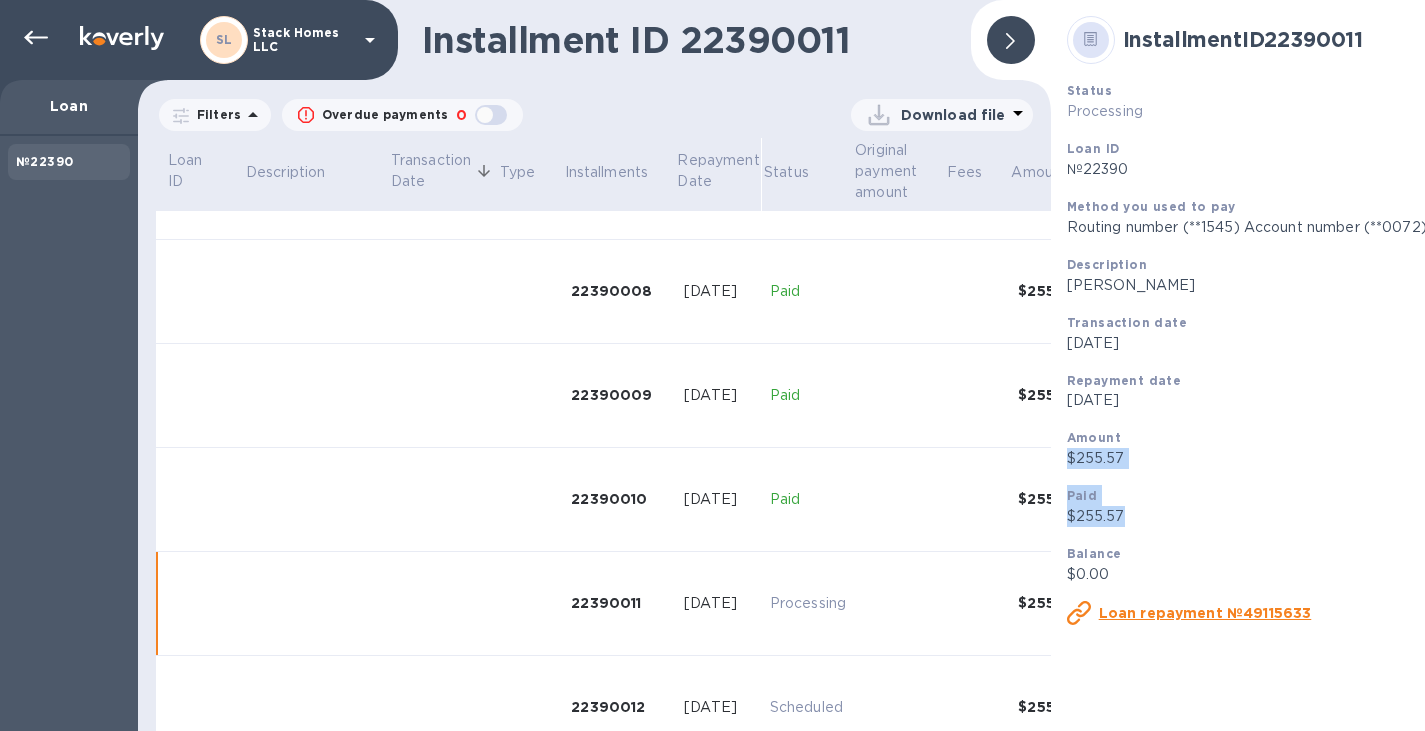 scroll, scrollTop: 866, scrollLeft: 0, axis: vertical 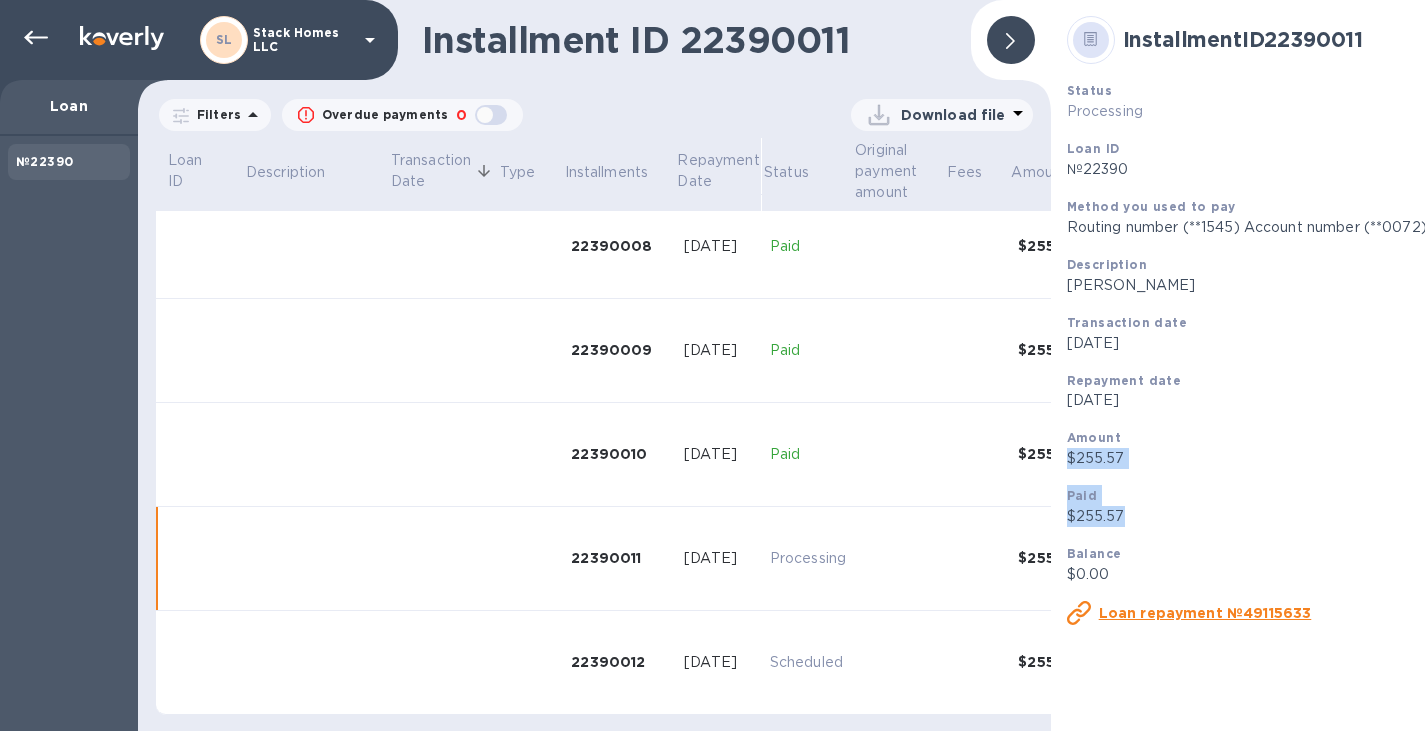 drag, startPoint x: 1174, startPoint y: 528, endPoint x: 1182, endPoint y: 435, distance: 93.34345 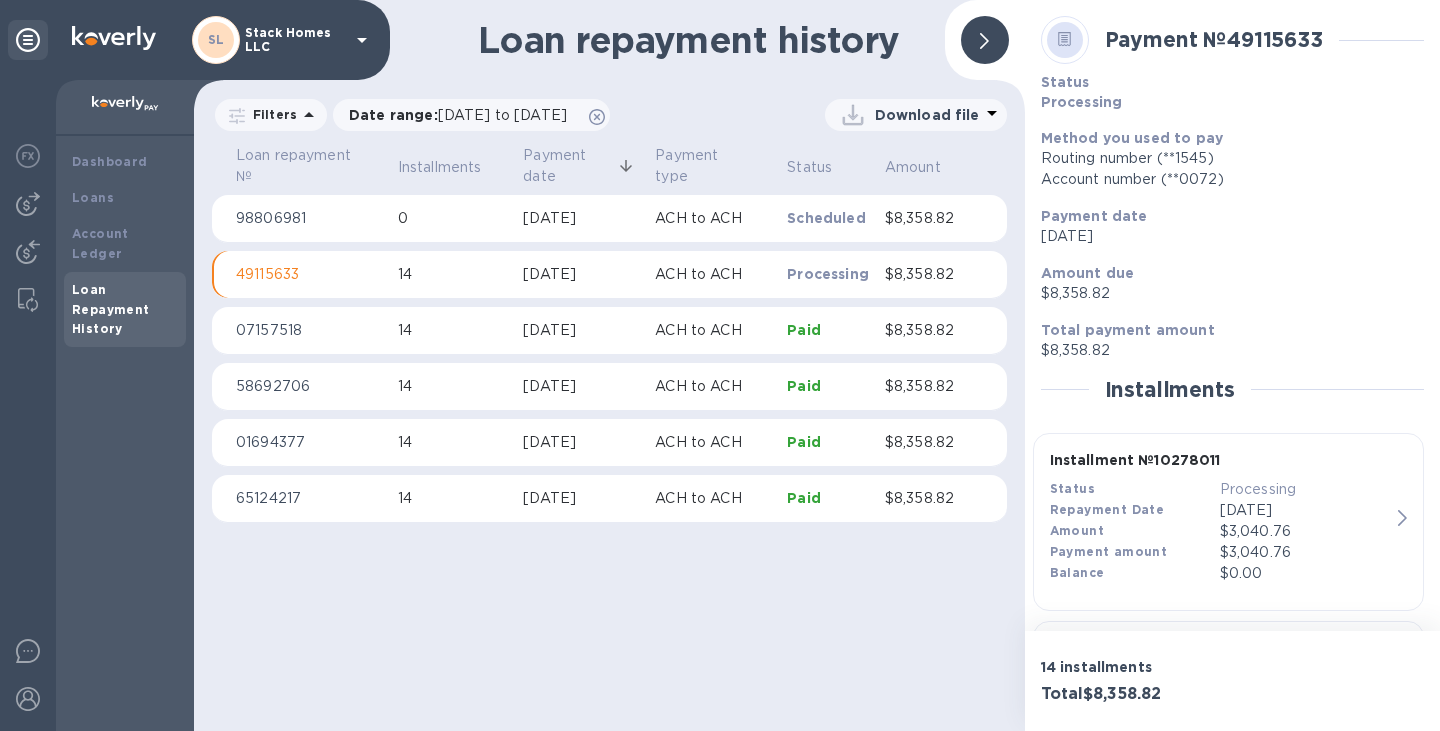click at bounding box center [125, 108] 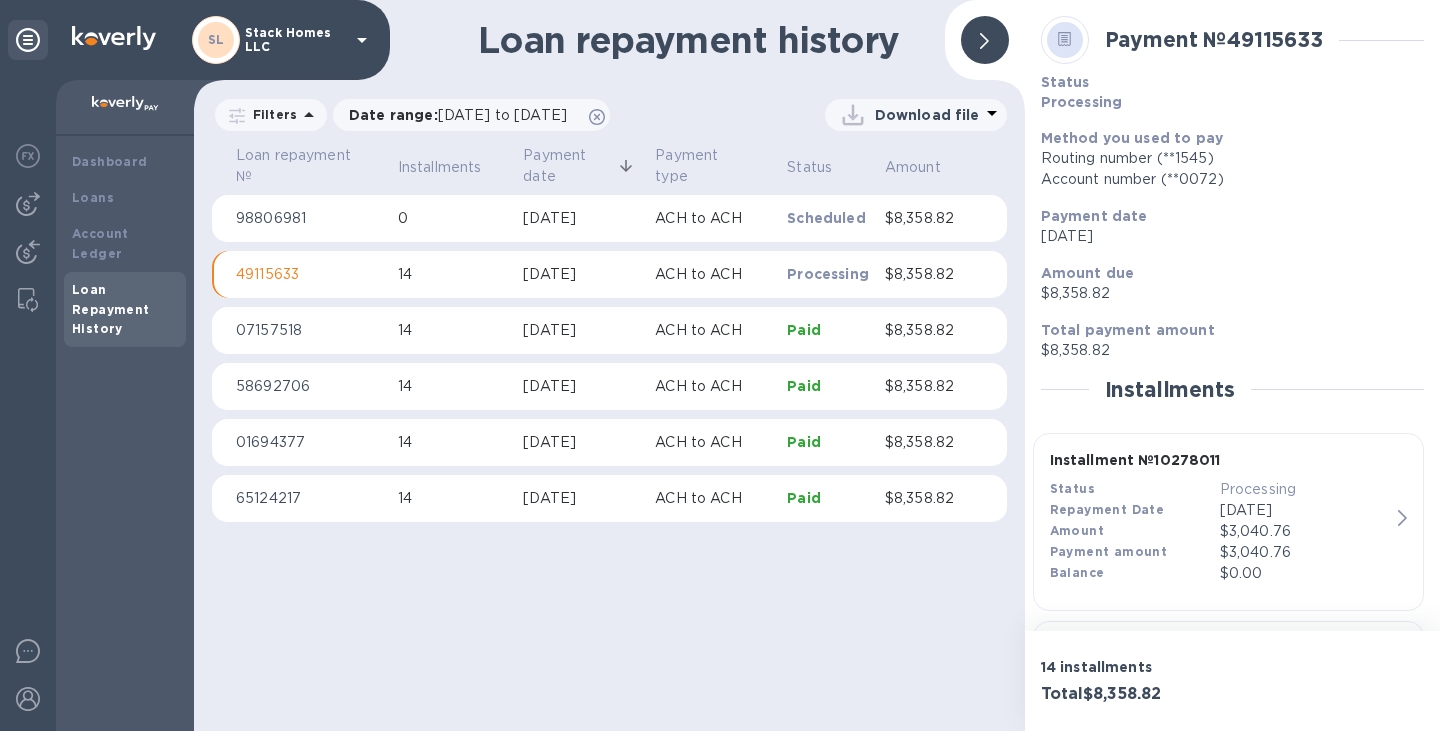 click at bounding box center [114, 38] 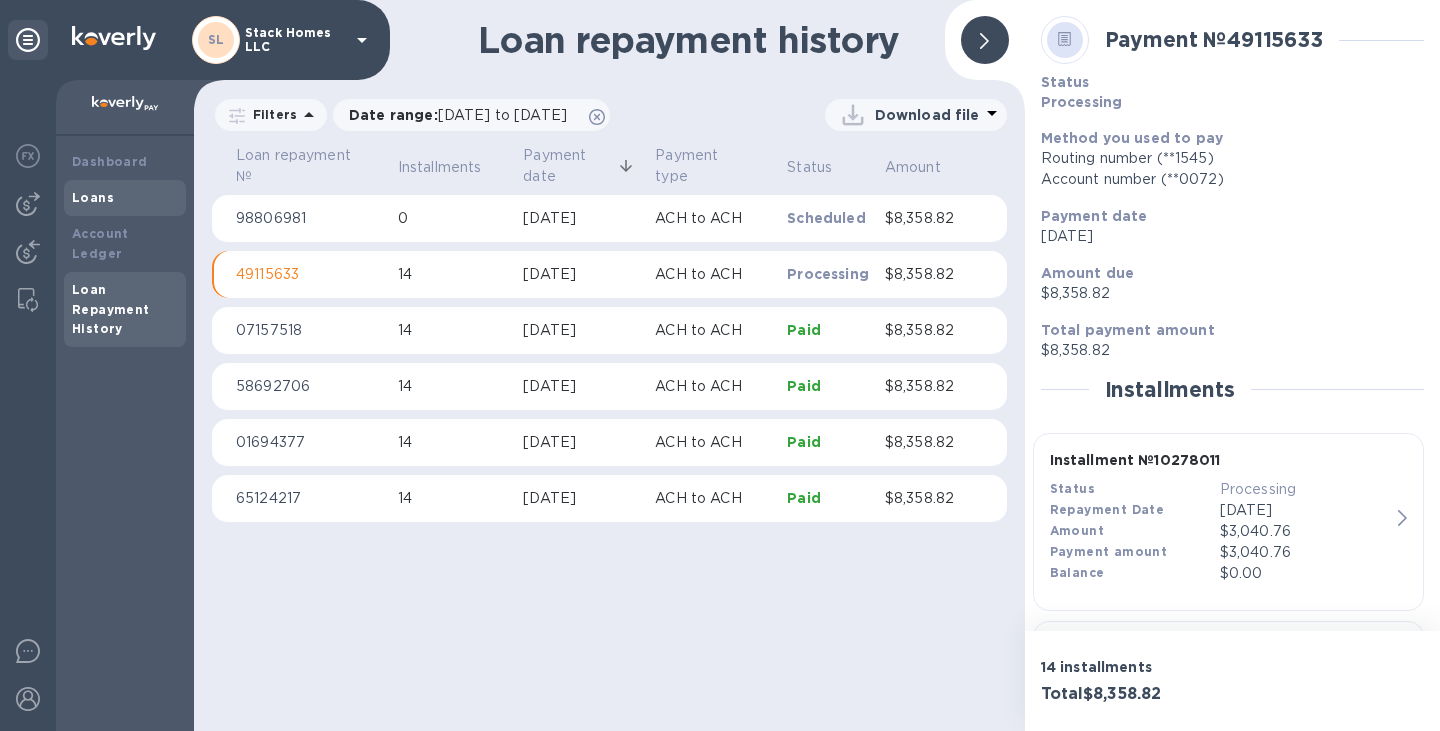 click on "Loans" at bounding box center [93, 197] 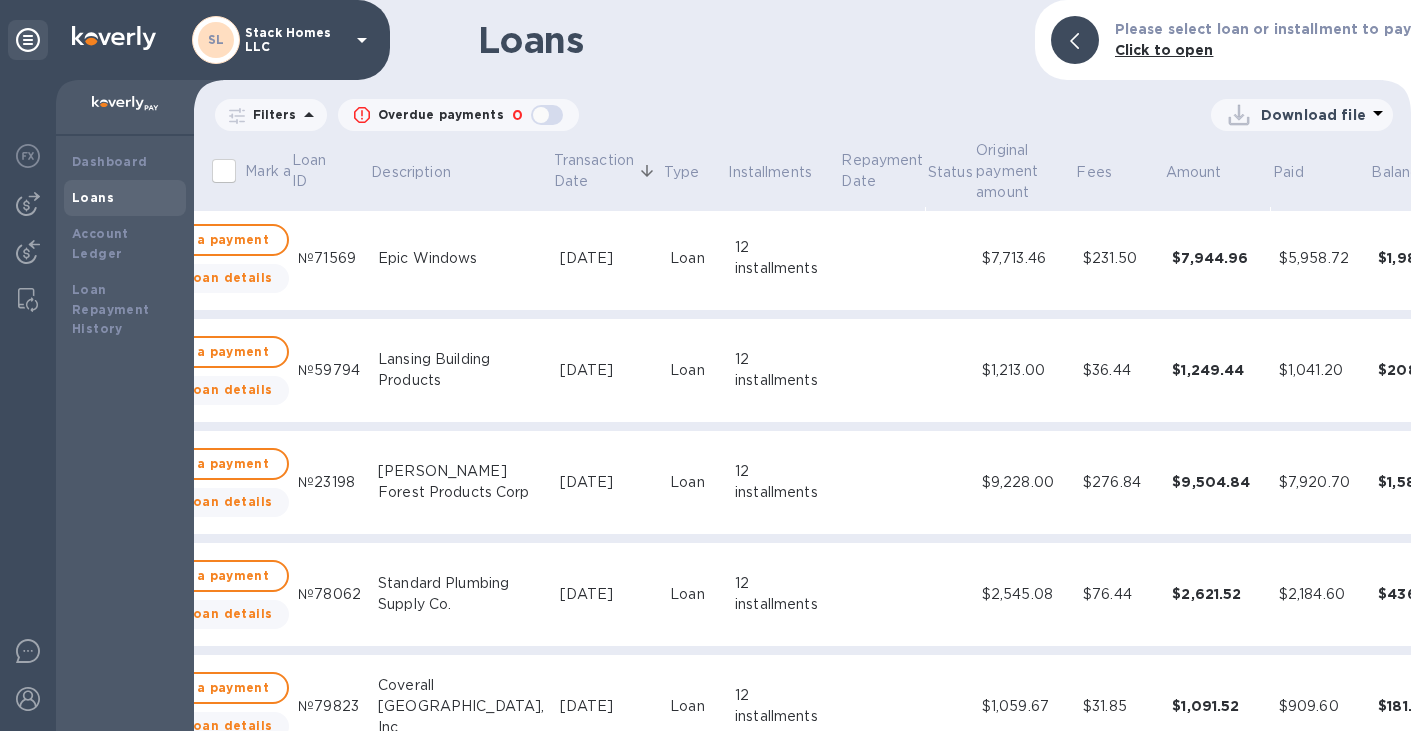 scroll, scrollTop: 9, scrollLeft: 85, axis: both 